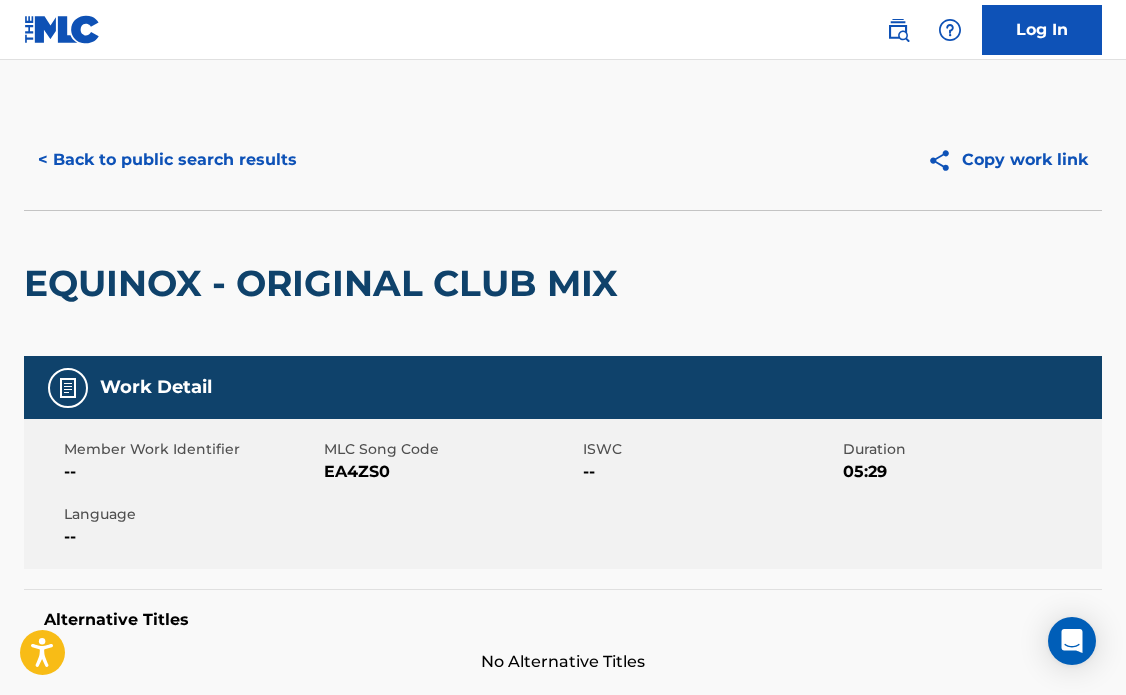 scroll, scrollTop: 207, scrollLeft: 0, axis: vertical 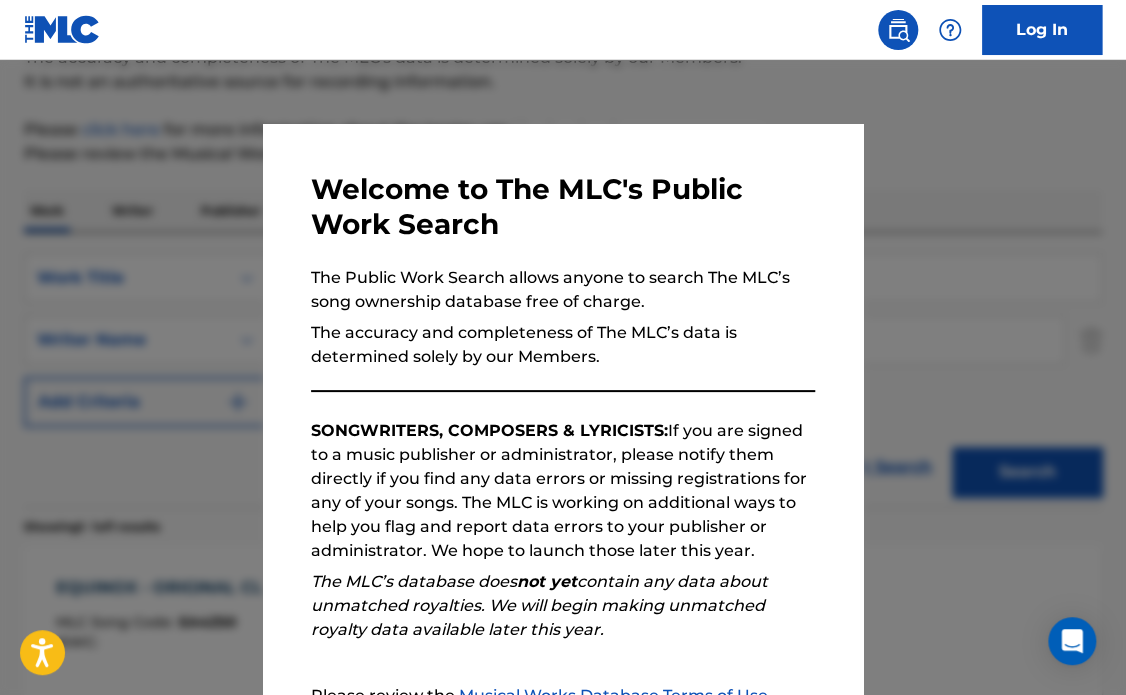 drag, startPoint x: 344, startPoint y: 75, endPoint x: 493, endPoint y: 123, distance: 156.54073 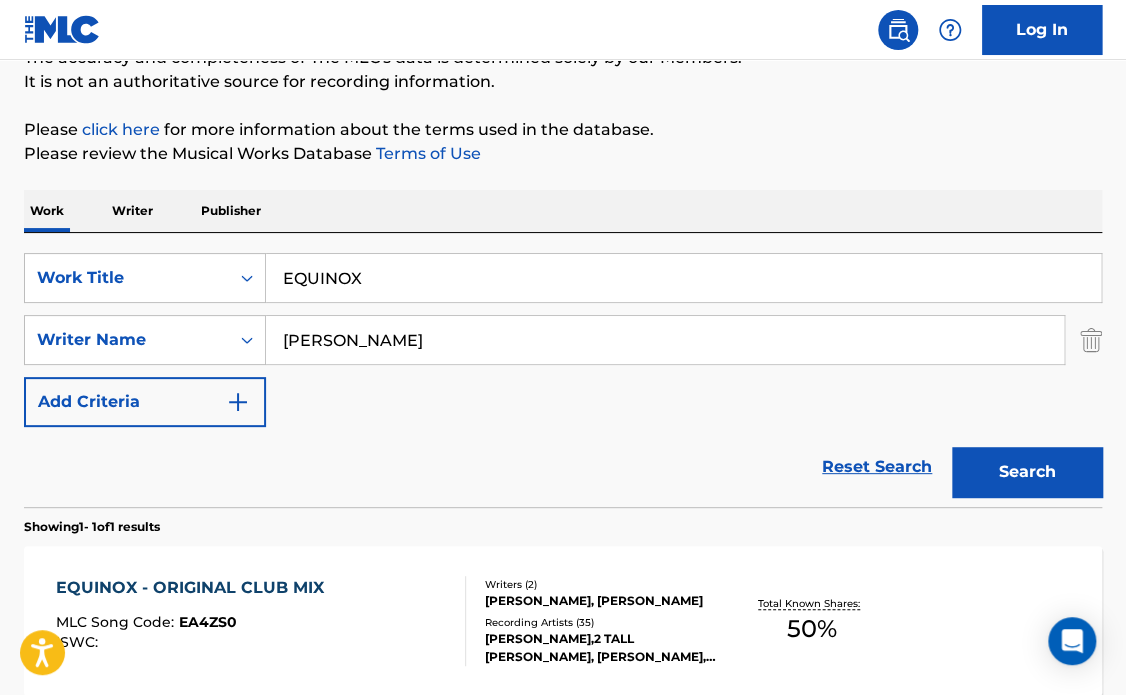 drag, startPoint x: 486, startPoint y: 283, endPoint x: 387, endPoint y: 252, distance: 103.74006 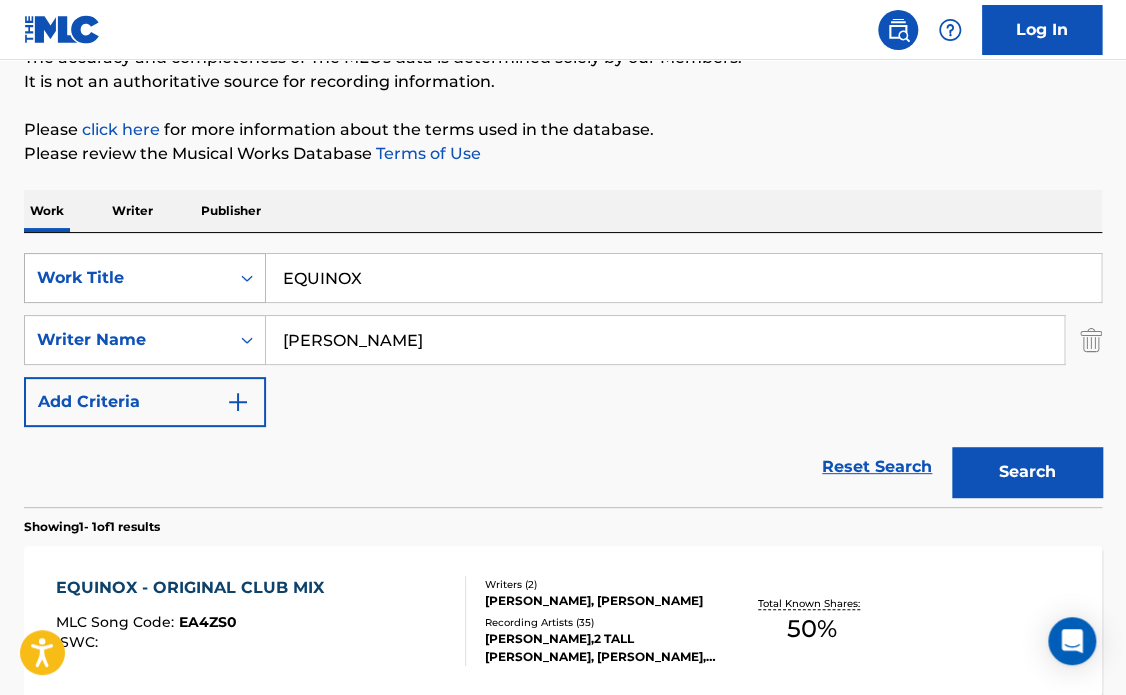 drag, startPoint x: 442, startPoint y: 271, endPoint x: 52, endPoint y: 248, distance: 390.6776 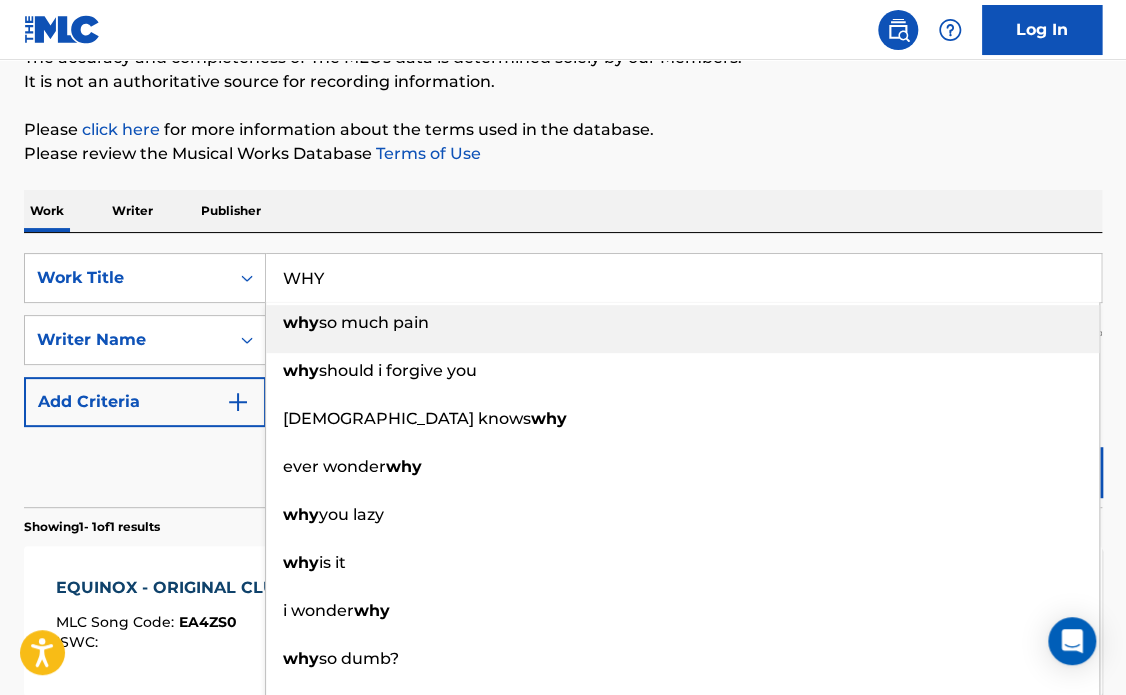 type on "WHY" 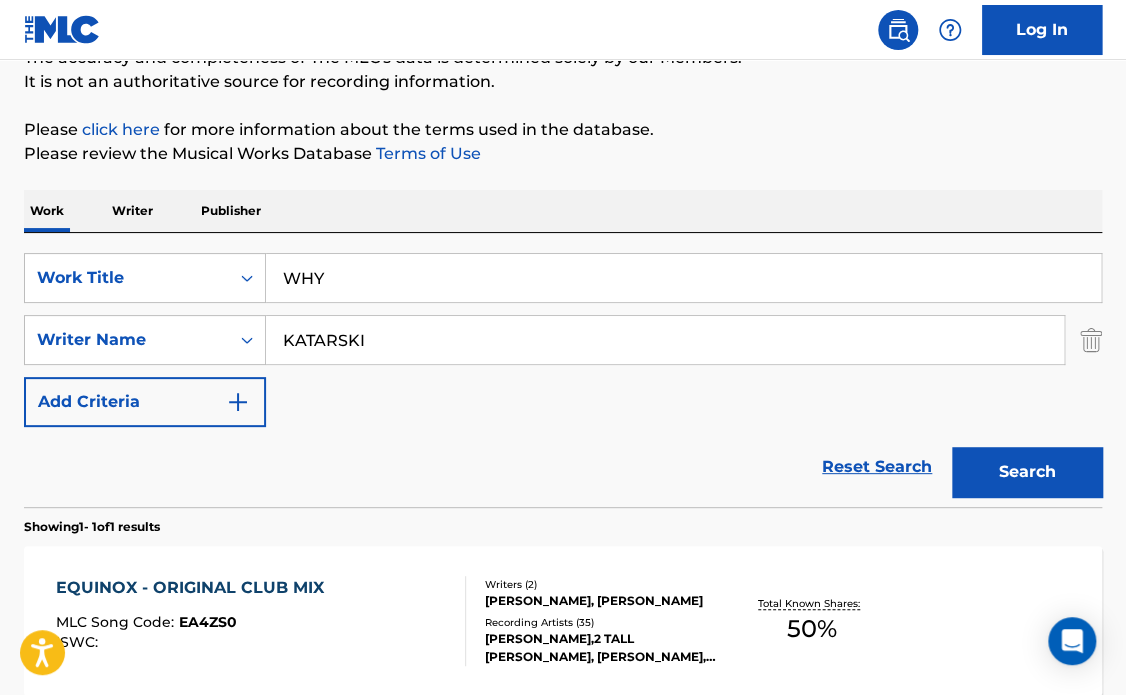click on "Search" at bounding box center (1027, 472) 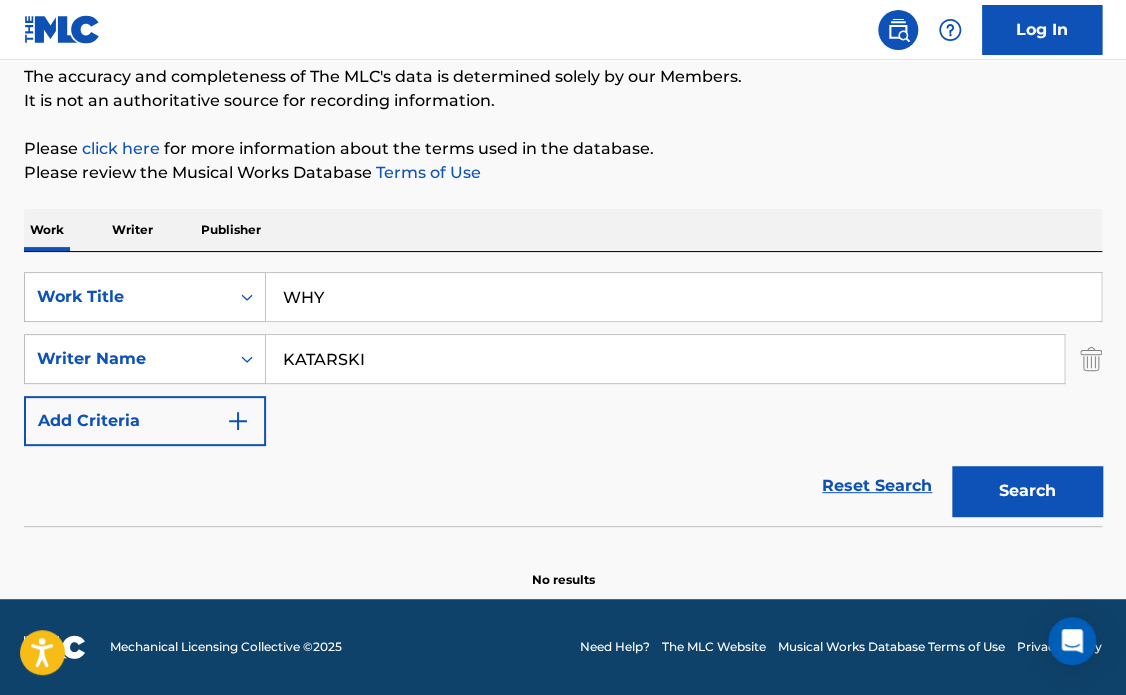 scroll, scrollTop: 172, scrollLeft: 0, axis: vertical 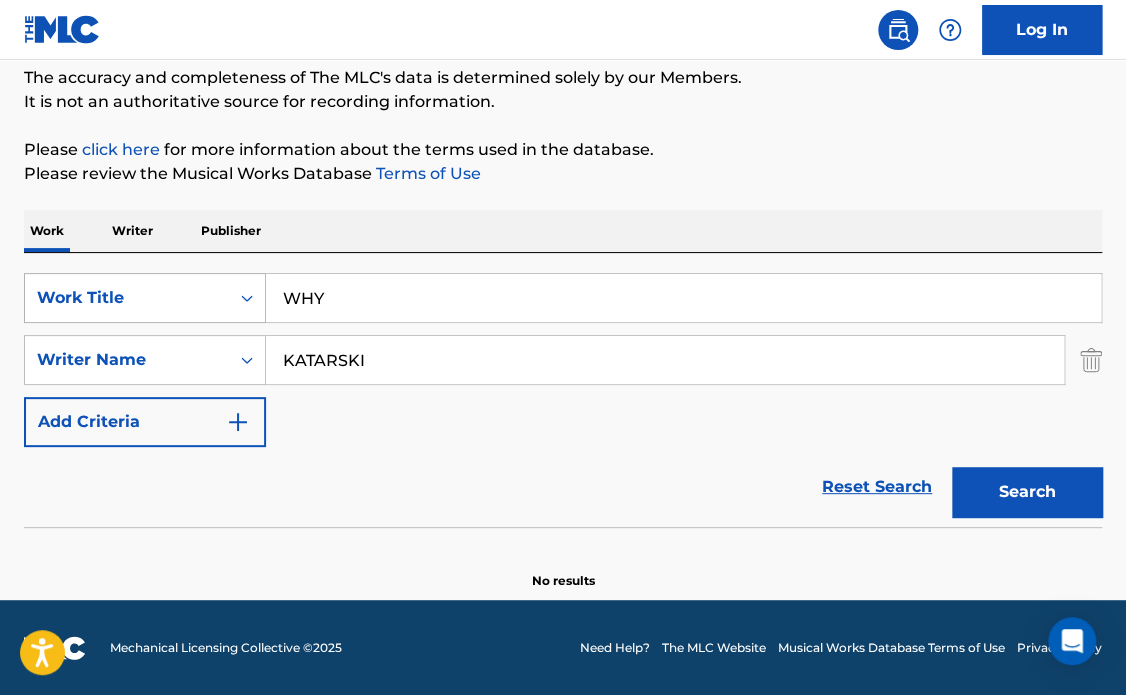 drag, startPoint x: 180, startPoint y: 309, endPoint x: 63, endPoint y: 276, distance: 121.5648 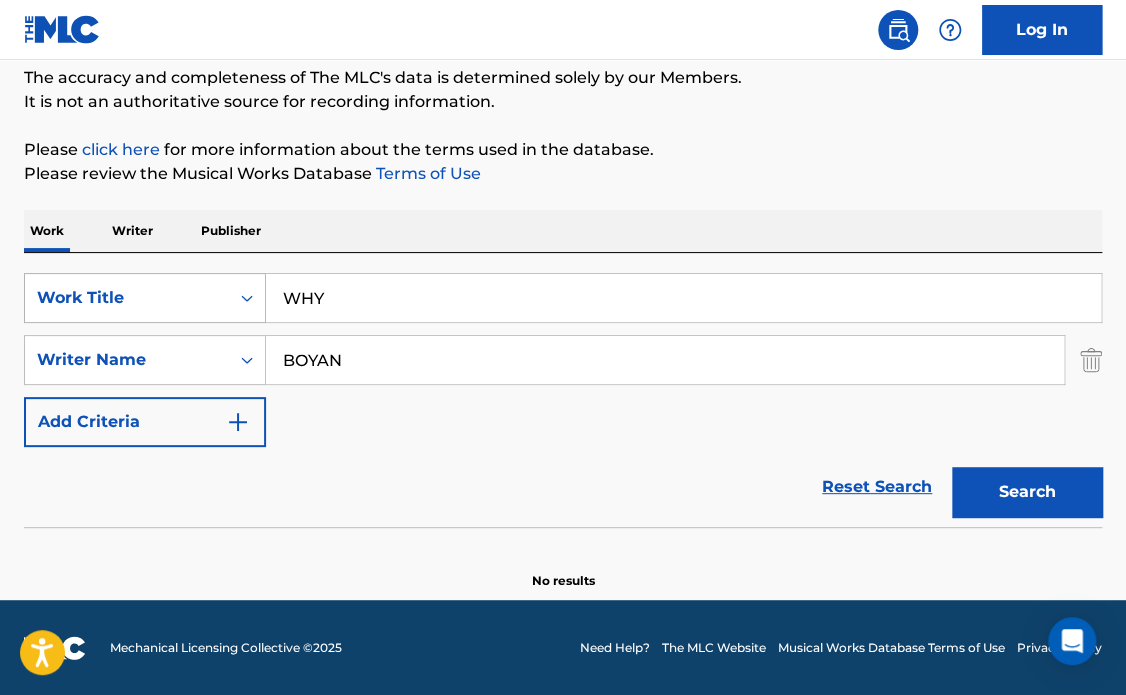 type on "BOYAN" 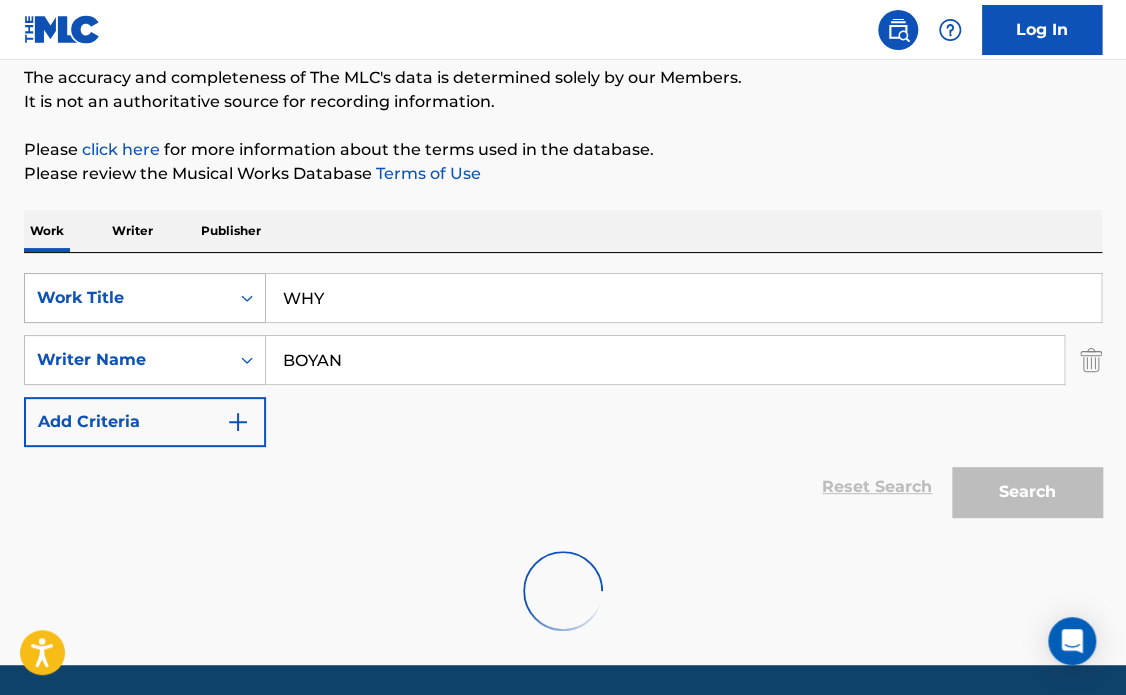 scroll, scrollTop: 192, scrollLeft: 0, axis: vertical 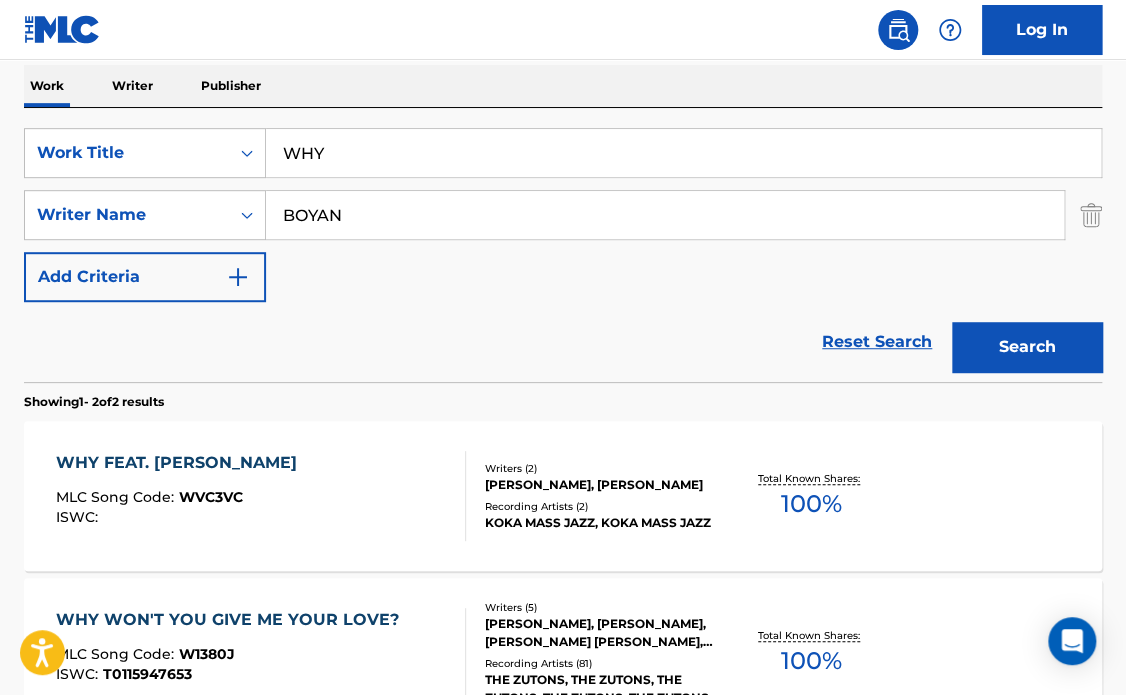 click on "100 %" at bounding box center (811, 504) 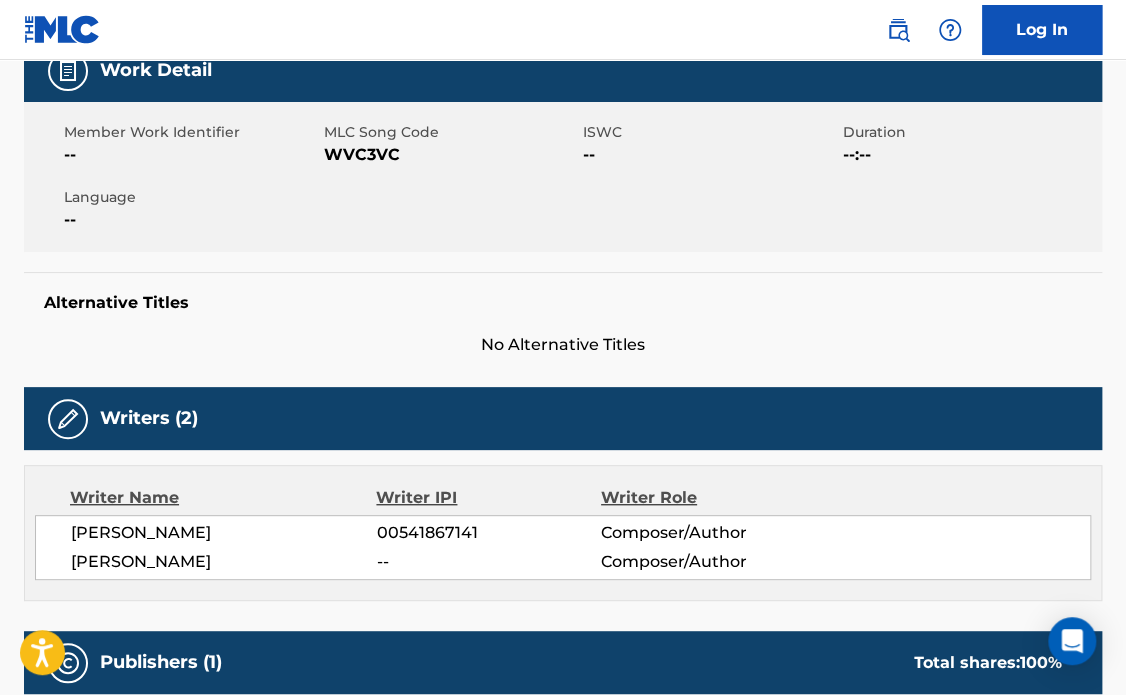 scroll, scrollTop: 0, scrollLeft: 0, axis: both 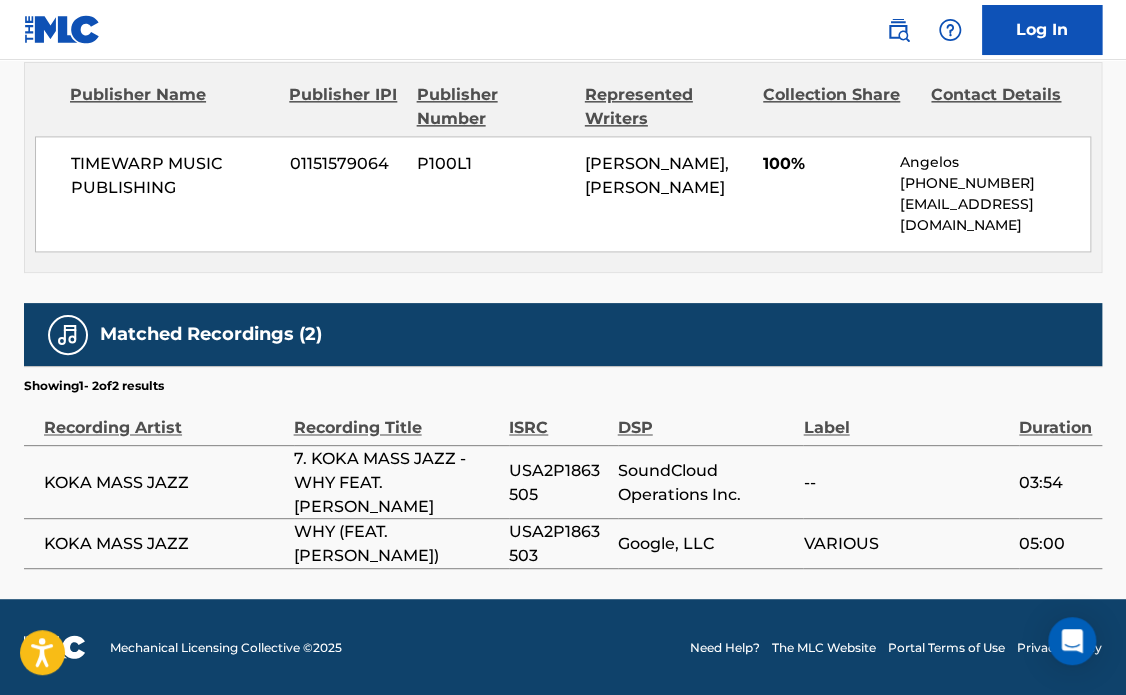 click on "USA2P1863505" at bounding box center [558, 482] 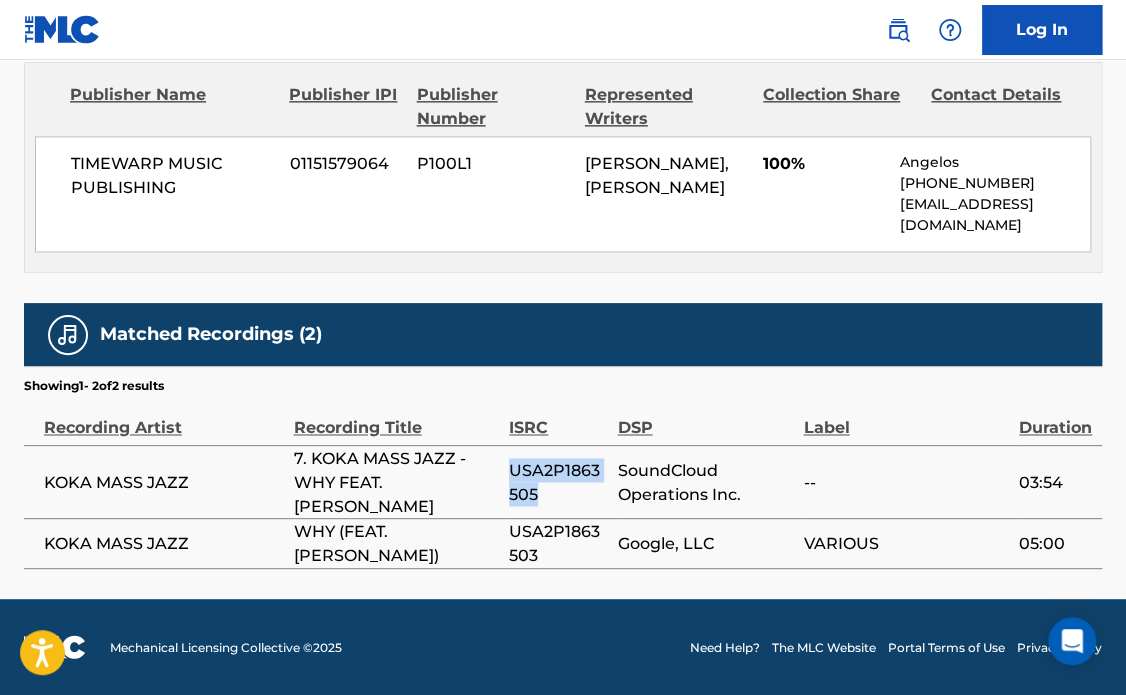 click on "USA2P1863505" at bounding box center [558, 482] 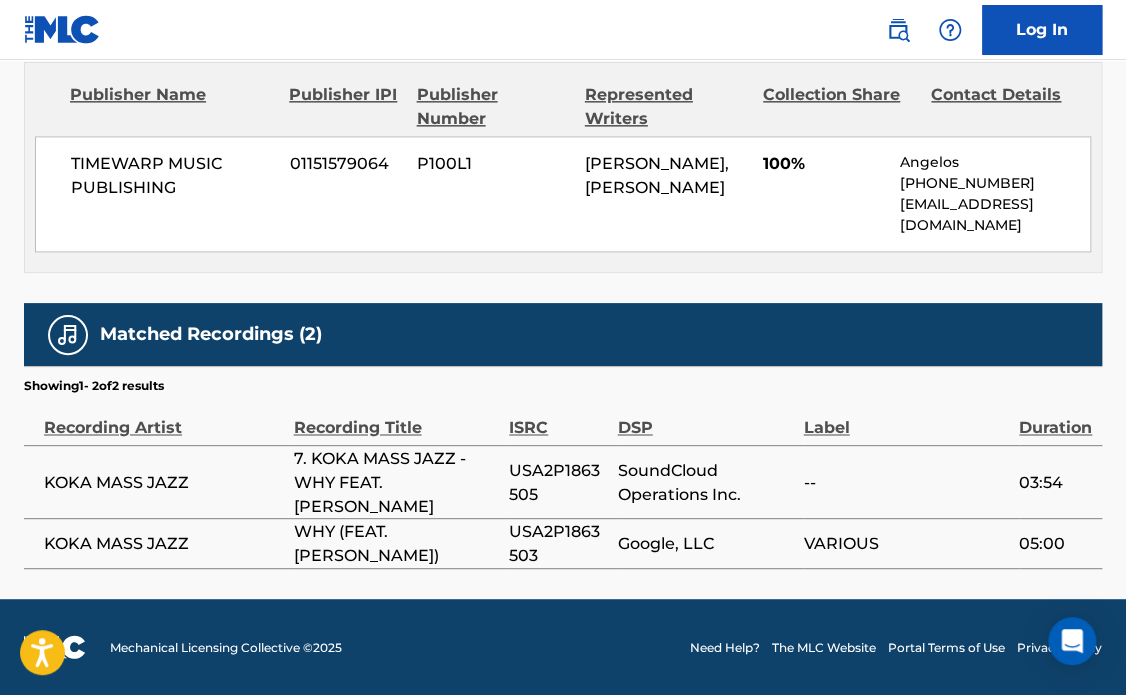 click on "Work Detail   Member Work Identifier -- MLC Song Code WVC3VC ISWC -- Duration --:-- Language -- Alternative Titles No Alternative Titles Writers   (2) Writer Name Writer IPI Writer Role [PERSON_NAME] KATSARSKI 00541867141 Composer/Author [PERSON_NAME] -- Composer/Author Publishers   (1) Total shares:  100 % Publisher Name Publisher IPI Publisher Number Represented Writers Collection Share Contact Details TIMEWARP MUSIC PUBLISHING 01151579064 P100L1 [PERSON_NAME], [PERSON_NAME] KATSARSKI 100% Angelos [PHONE_NUMBER] [EMAIL_ADDRESS][DOMAIN_NAME] Total shares:  100 % Matched Recordings   (2) Showing  1  -   2  of  2   results   Recording Artist Recording Title ISRC DSP Label Duration KOKA MASS JAZZ 7. KOKA MASS JAZZ - WHY FEAT. [PERSON_NAME] USA2P1863505 SoundCloud Operations Inc. -- 03:54 KOKA MASS JAZZ WHY (FEAT. BOYAN LEVCHEV) USA2P1863503 Google, LLC VARIOUS 05:00" at bounding box center (563, -20) 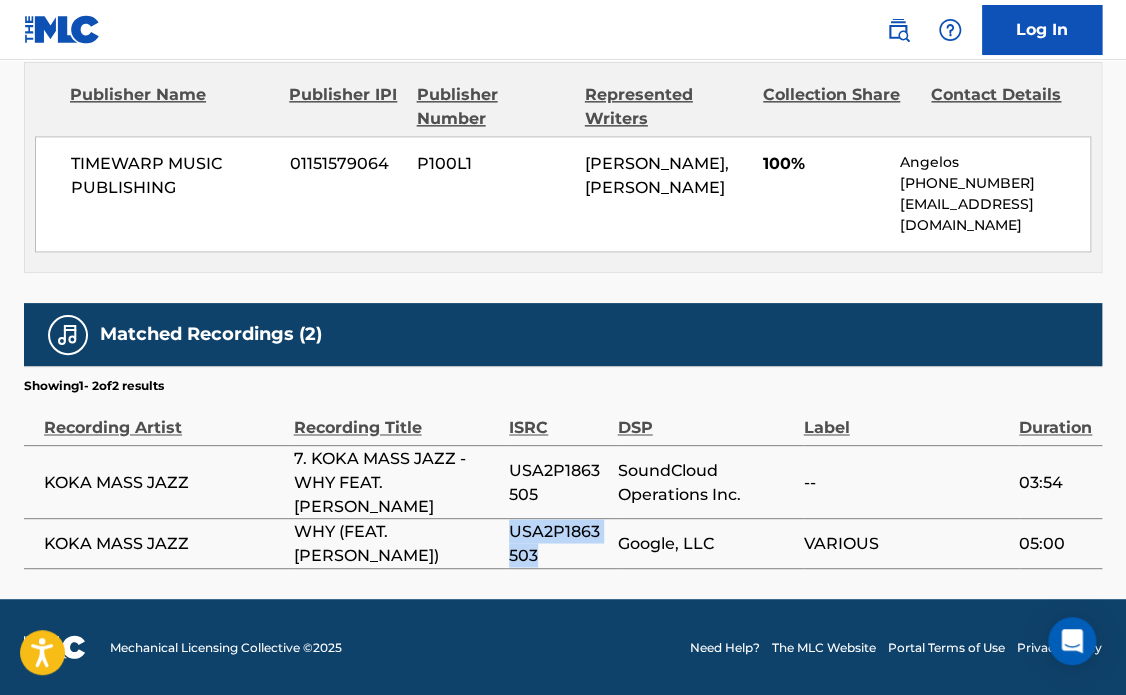 click on "USA2P1863503" at bounding box center [558, 543] 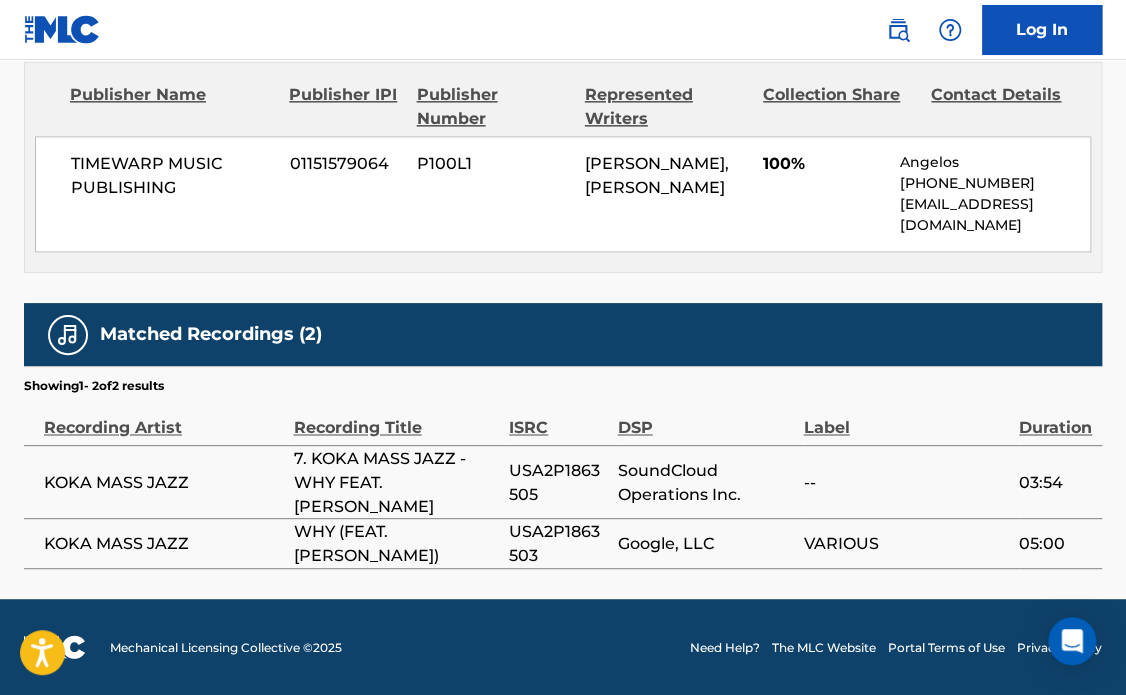 click on "< Back to public search results Copy work link WHY FEAT. [PERSON_NAME]     Work Detail   Member Work Identifier -- MLC Song Code WVC3VC ISWC -- Duration --:-- Language -- Alternative Titles No Alternative Titles Writers   (2) Writer Name Writer IPI Writer Role [PERSON_NAME] KATSARSKI 00541867141 Composer/Author [PERSON_NAME] -- Composer/Author Publishers   (1) Total shares:  100 % Publisher Name Publisher IPI Publisher Number Represented Writers Collection Share Contact Details TIMEWARP MUSIC PUBLISHING 01151579064 P100L1 [PERSON_NAME], [PERSON_NAME] KATSARSKI 100% Angelos [PHONE_NUMBER] [EMAIL_ADDRESS][DOMAIN_NAME] Total shares:  100 % Matched Recordings   (2) Showing  1  -   2  of  2   results   Recording Artist Recording Title ISRC DSP Label Duration KOKA MASS JAZZ 7. KOKA MASS JAZZ - WHY FEAT. [PERSON_NAME] USA2P1863505 SoundCloud Operations Inc. -- 03:54 KOKA MASS JAZZ WHY (FEAT. BOYAN LEVCHEV) USA2P1863503 Google, LLC VARIOUS 05:00" at bounding box center [563, -143] 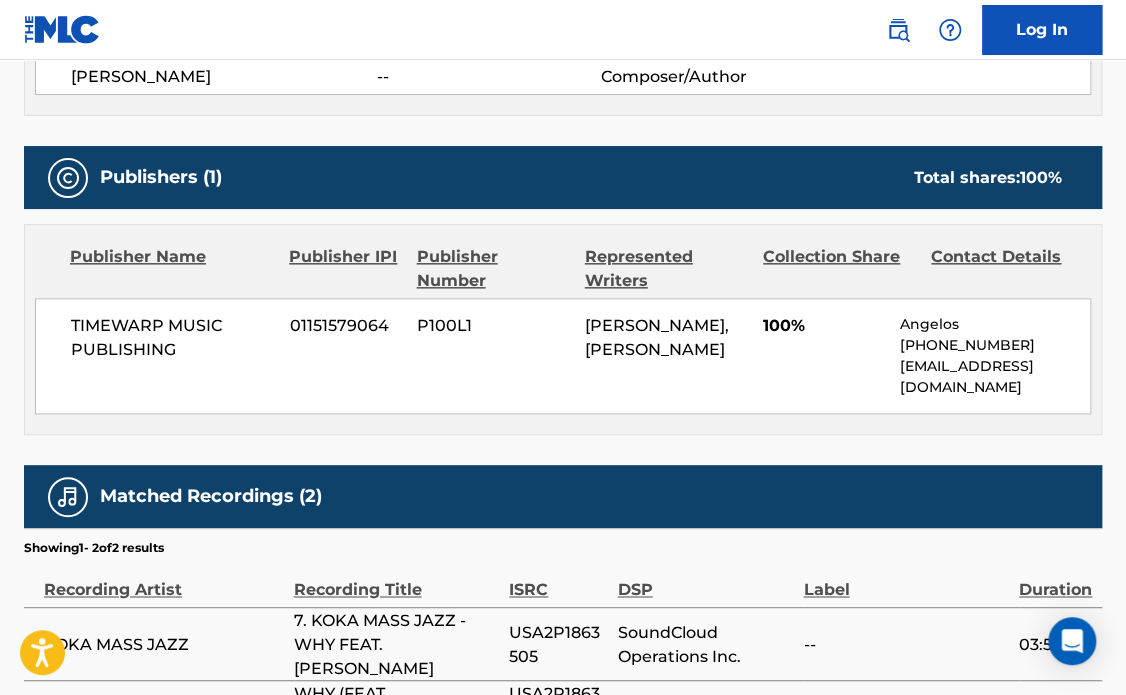 scroll, scrollTop: 767, scrollLeft: 0, axis: vertical 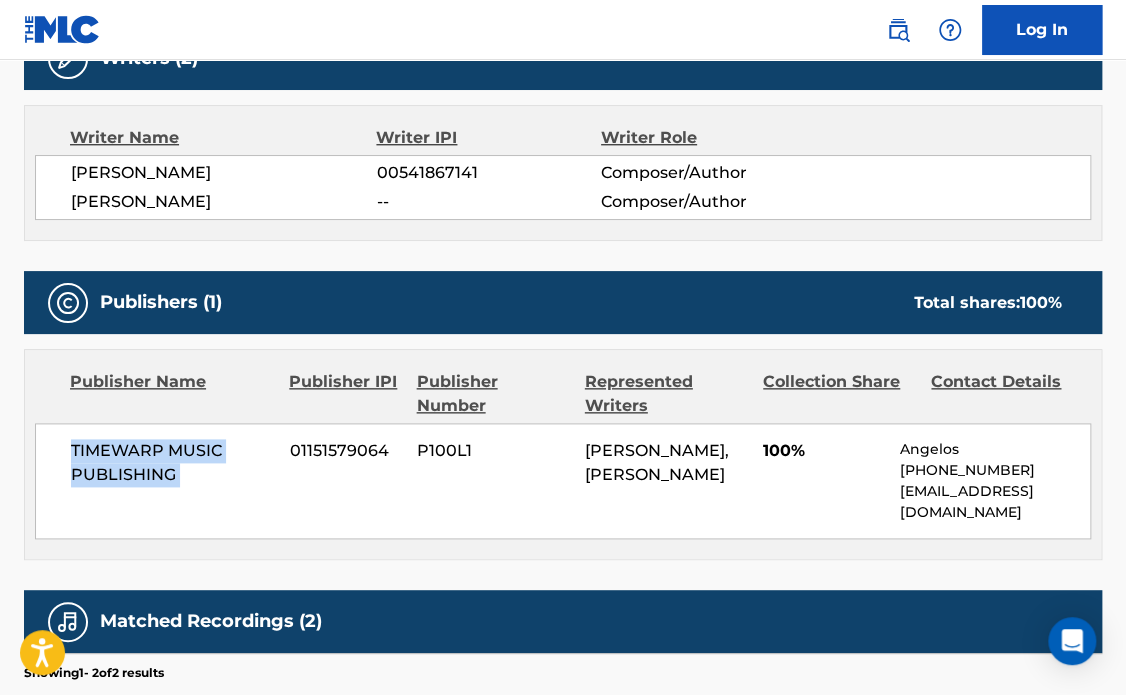 drag, startPoint x: 64, startPoint y: 447, endPoint x: 272, endPoint y: 444, distance: 208.02164 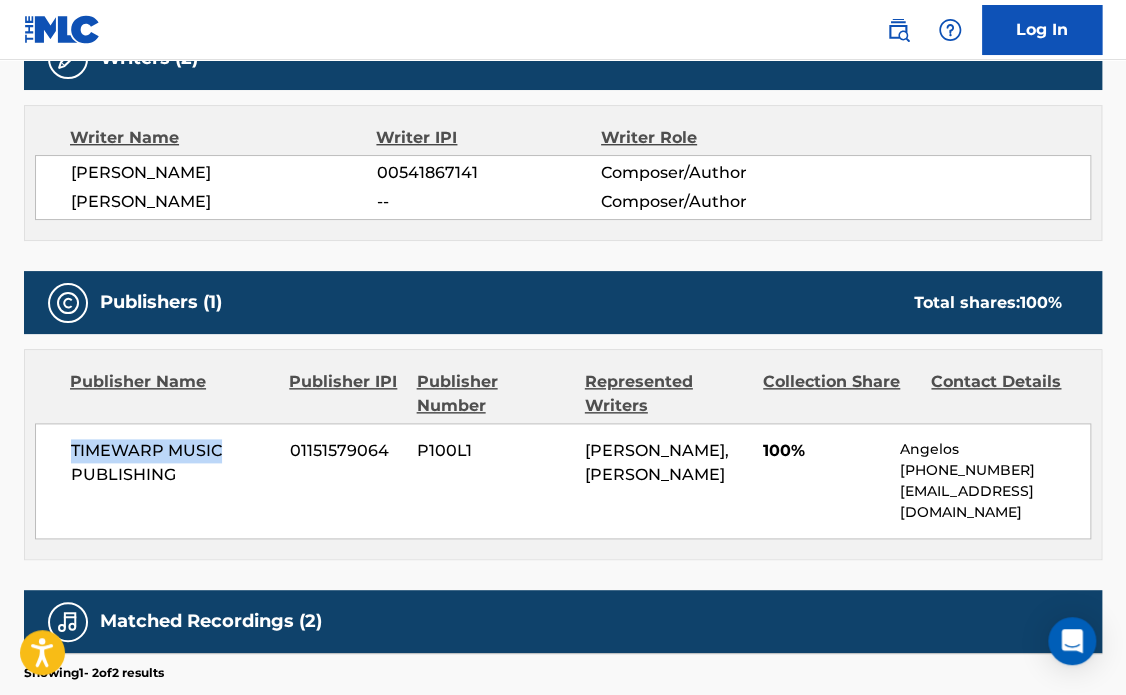 copy on "TIMEWARP MUSIC" 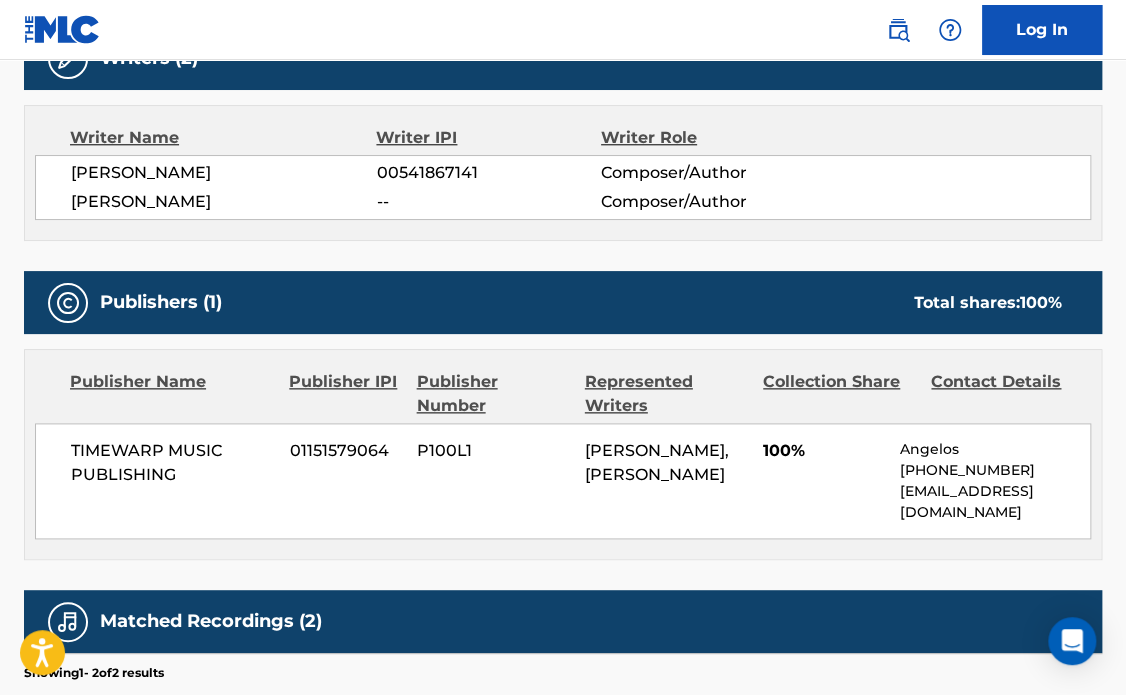 click on "< Back to public search results Copy work link WHY FEAT. [PERSON_NAME]     Work Detail   Member Work Identifier -- MLC Song Code WVC3VC ISWC -- Duration --:-- Language -- Alternative Titles No Alternative Titles Writers   (2) Writer Name Writer IPI Writer Role [PERSON_NAME] KATSARSKI 00541867141 Composer/Author [PERSON_NAME] -- Composer/Author Publishers   (1) Total shares:  100 % Publisher Name Publisher IPI Publisher Number Represented Writers Collection Share Contact Details TIMEWARP MUSIC PUBLISHING 01151579064 P100L1 [PERSON_NAME], [PERSON_NAME] KATSARSKI 100% Angelos [PHONE_NUMBER] [EMAIL_ADDRESS][DOMAIN_NAME] Total shares:  100 % Matched Recordings   (2) Showing  1  -   2  of  2   results   Recording Artist Recording Title ISRC DSP Label Duration KOKA MASS JAZZ 7. KOKA MASS JAZZ - WHY FEAT. [PERSON_NAME] USA2P1863505 SoundCloud Operations Inc. -- 03:54 KOKA MASS JAZZ WHY (FEAT. BOYAN LEVCHEV) USA2P1863503 Google, LLC VARIOUS 05:00" at bounding box center [563, 144] 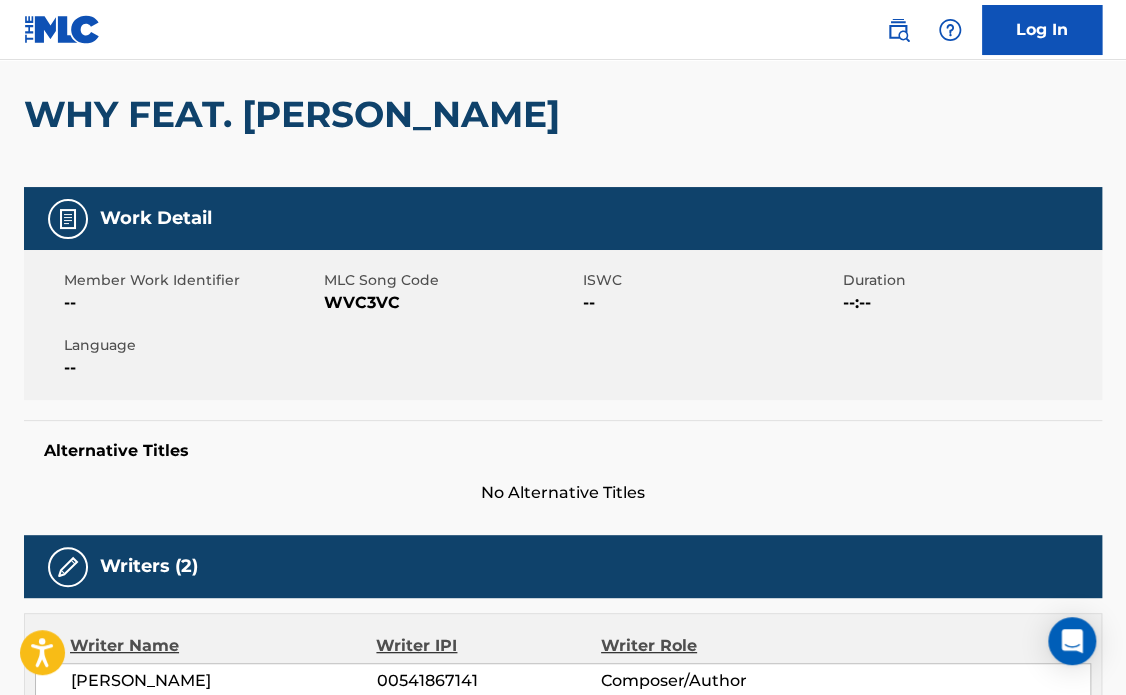 scroll, scrollTop: 0, scrollLeft: 0, axis: both 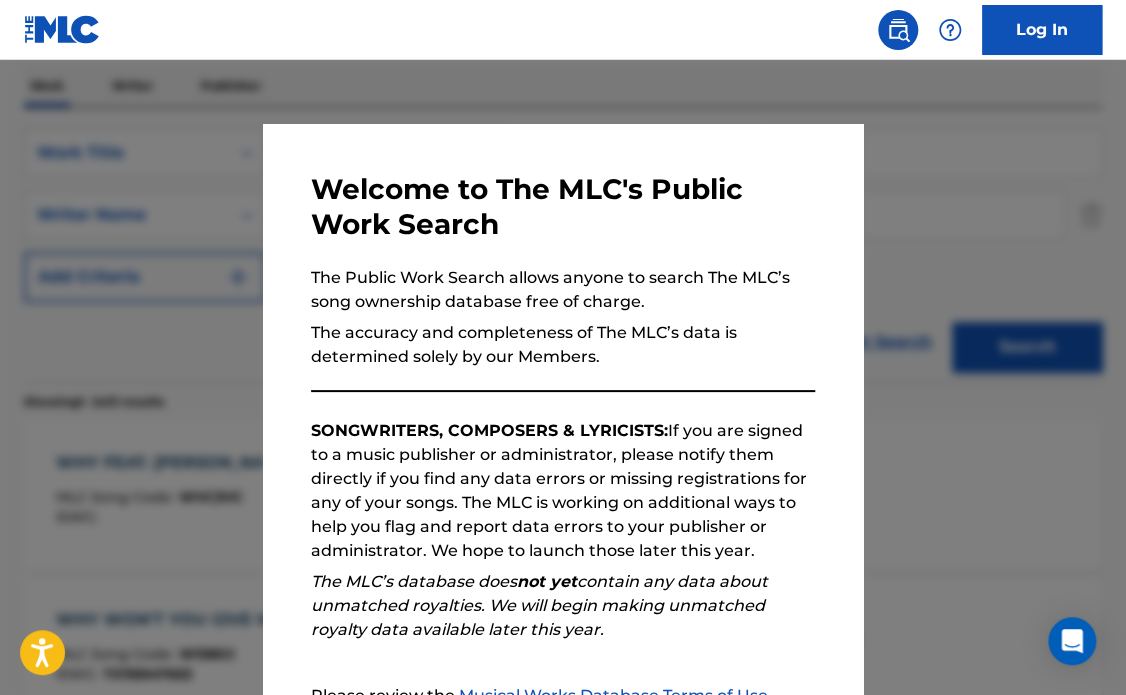 drag, startPoint x: 372, startPoint y: 88, endPoint x: 388, endPoint y: 106, distance: 24.083189 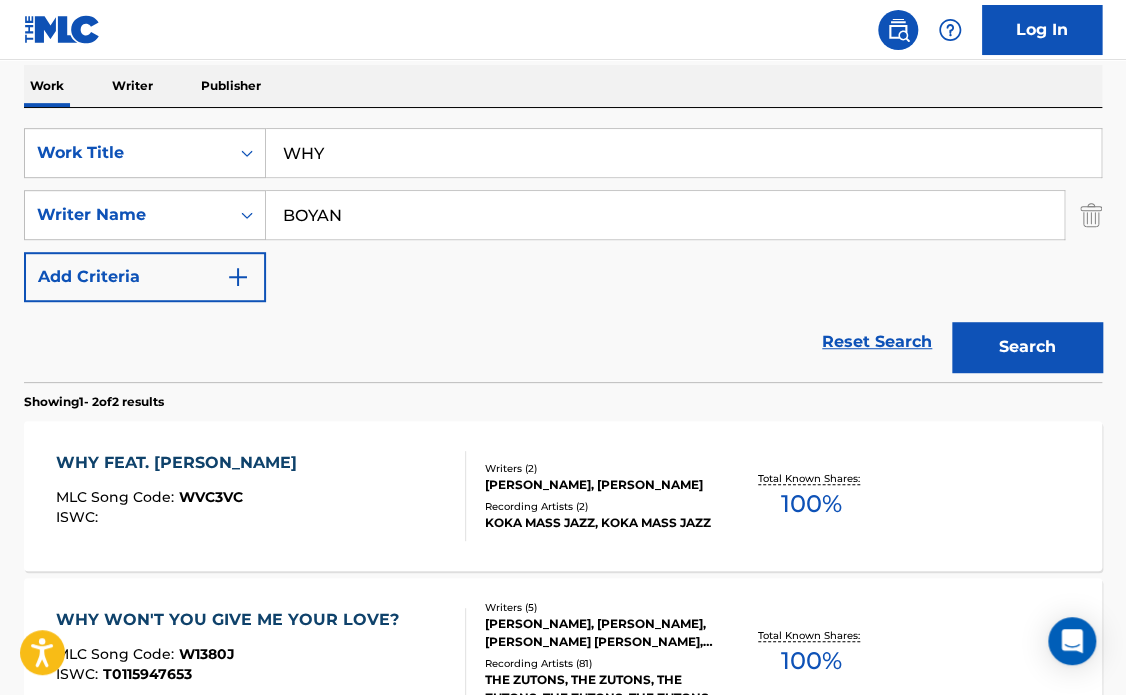 click on "Work Writer Publisher SearchWithCriteria9c371585-39a6-43a4-bca0-06cfa2114f40 Work Title WHY SearchWithCriteria0e966f00-845c-487c-a3f7-f3a29486be83 Writer Name BOYAN Add Criteria Reset Search Search Showing  1  -   2  of  2   results   WHY FEAT. [PERSON_NAME] MLC Song Code : WVC3VC ISWC : Writers ( 2 ) [PERSON_NAME], [PERSON_NAME] LEVCHEV Recording Artists ( 2 ) [PERSON_NAME] JAZZ, [PERSON_NAME] JAZZ Total Known Shares: 100 % WHY WON'T YOU GIVE ME YOUR LOVE? MLC Song Code : W1380J ISWC : T0115947653 Writers ( 5 ) [PERSON_NAME], [PERSON_NAME], [PERSON_NAME] [PERSON_NAME], [PERSON_NAME] [PERSON_NAME], [PERSON_NAME] [PERSON_NAME] Recording Artists ( 81 ) THE ZUTONS, THE ZUTONS, THE ZUTONS, THE ZUTONS, THE ZUTONS Total Known Shares: 100 % Results Per Page: 10 25 50 100" at bounding box center (563, 443) 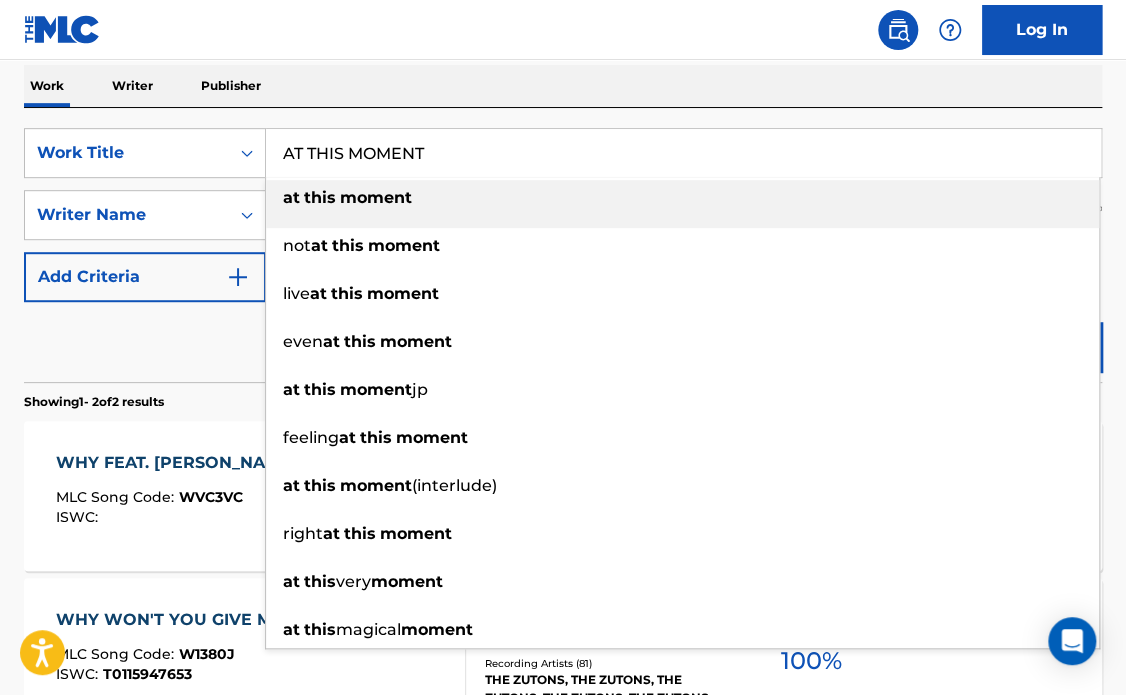 type on "AT THIS MOMENT" 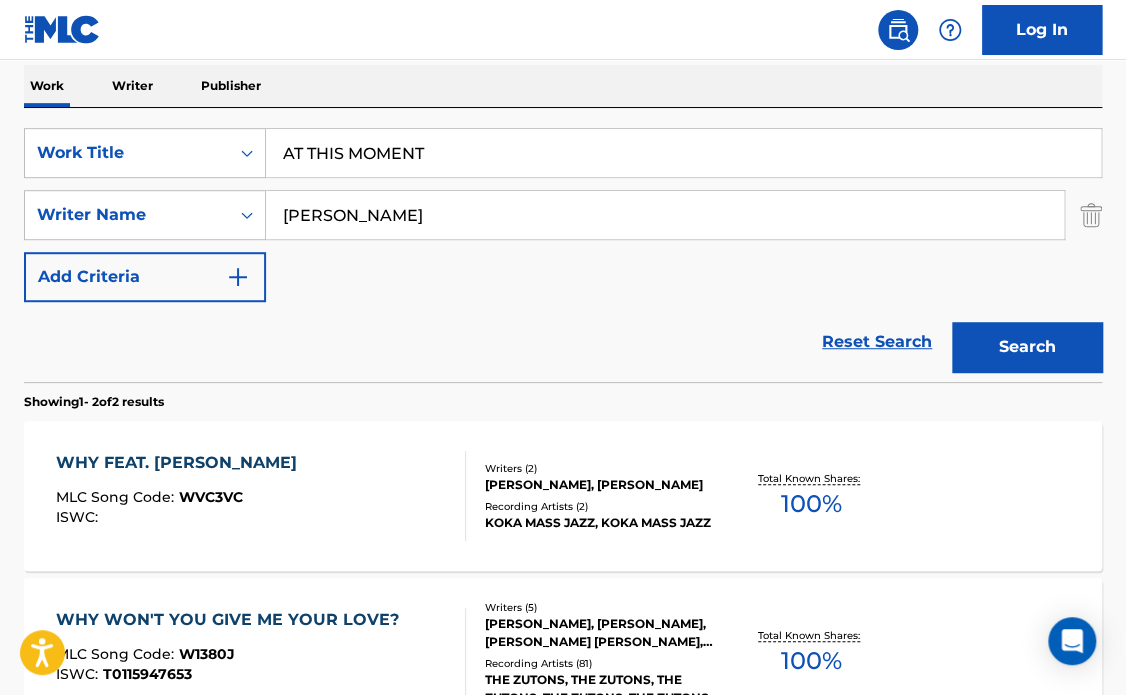 type on "[PERSON_NAME]" 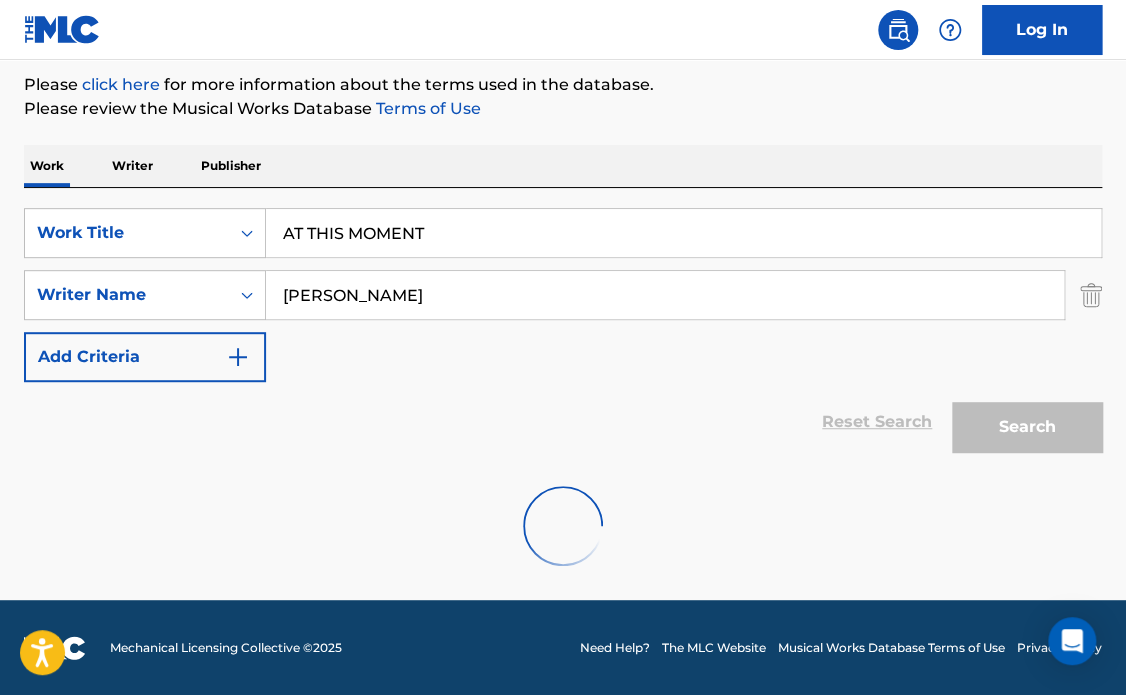 scroll, scrollTop: 317, scrollLeft: 0, axis: vertical 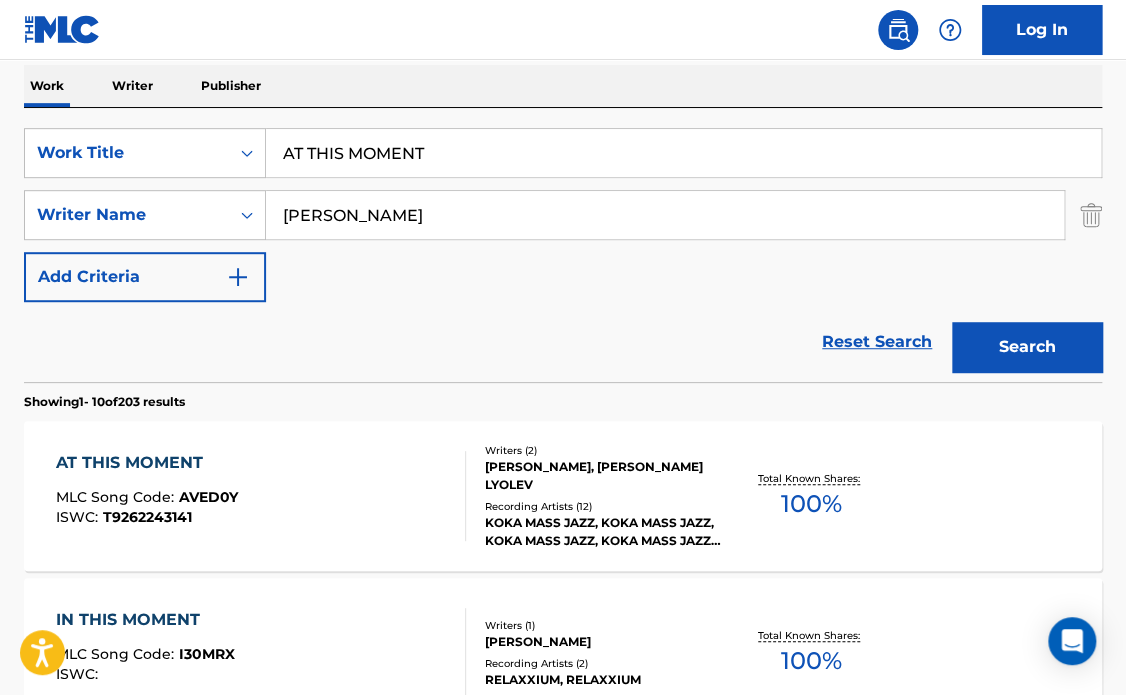 click on "100 %" at bounding box center (811, 504) 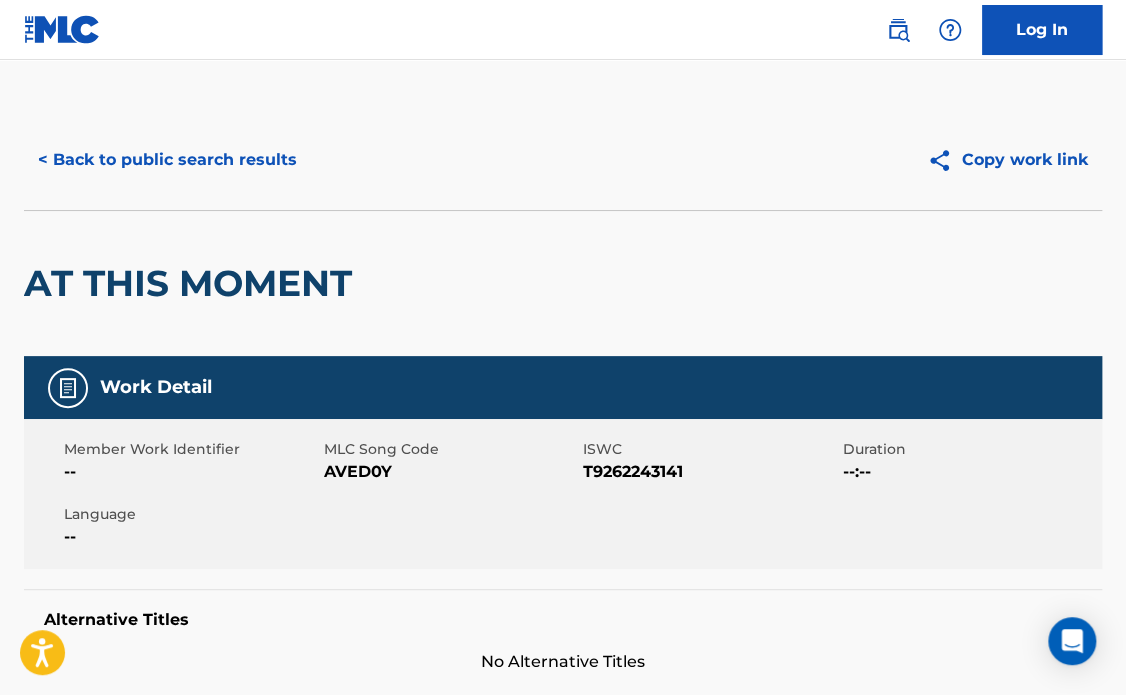 click on "Member Work Identifier -- MLC Song Code AVED0Y ISWC T9262243141 Duration --:-- Language --" at bounding box center (563, 494) 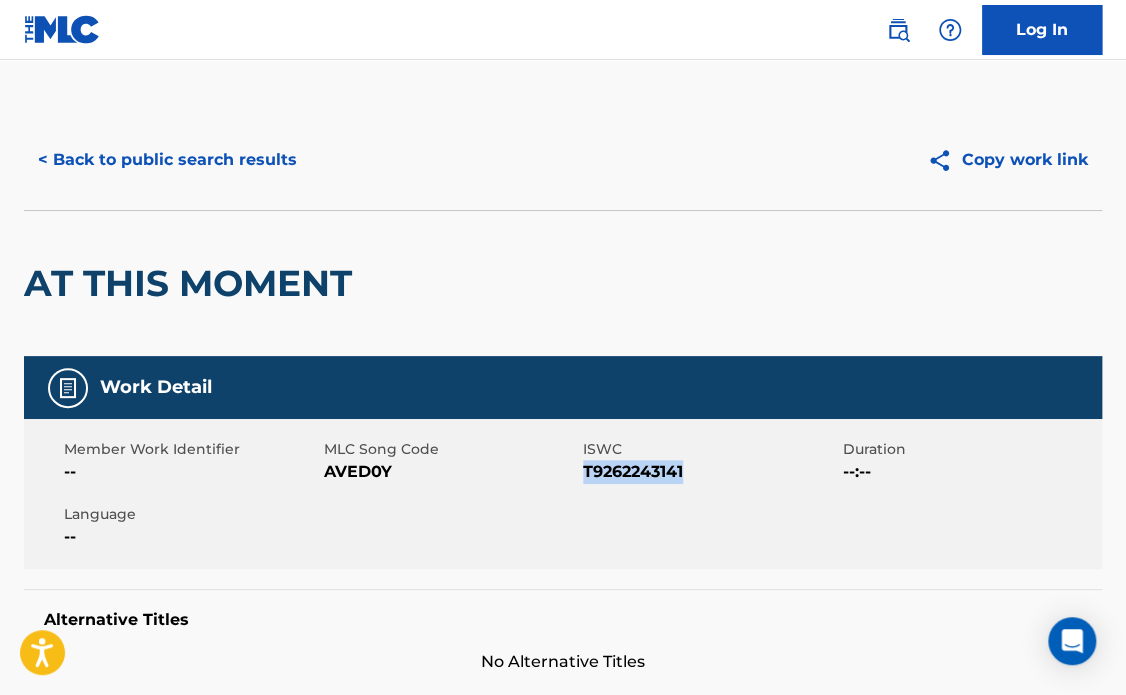 click on "T9262243141" at bounding box center (710, 472) 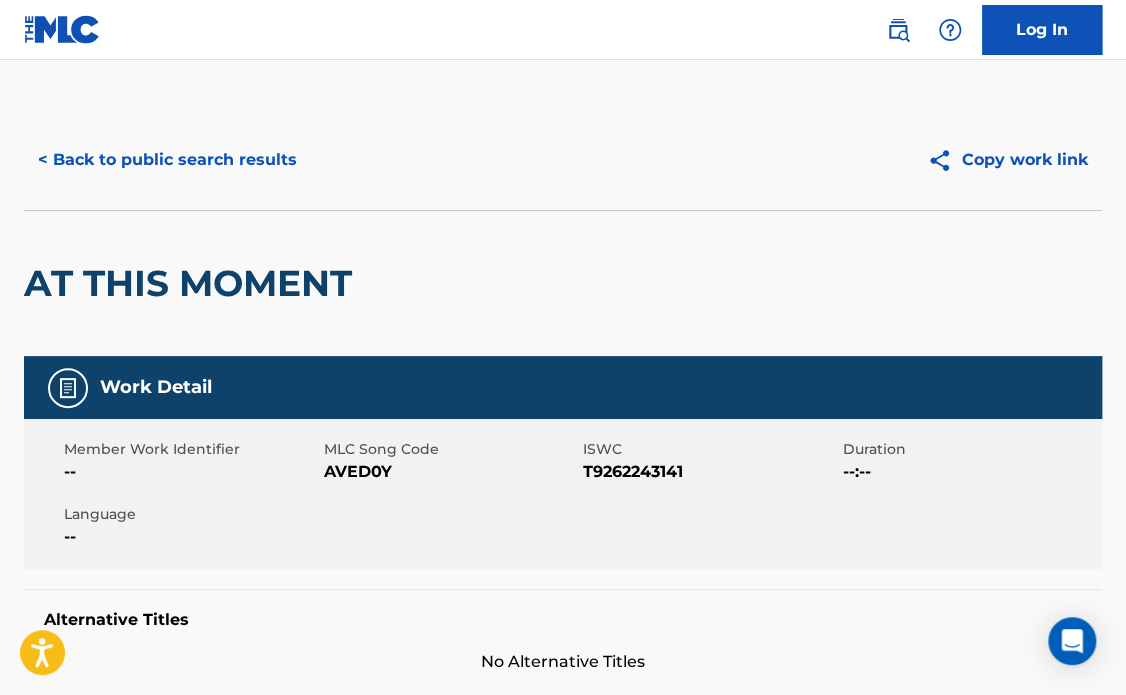 drag, startPoint x: 1096, startPoint y: 251, endPoint x: 1128, endPoint y: 219, distance: 45.254833 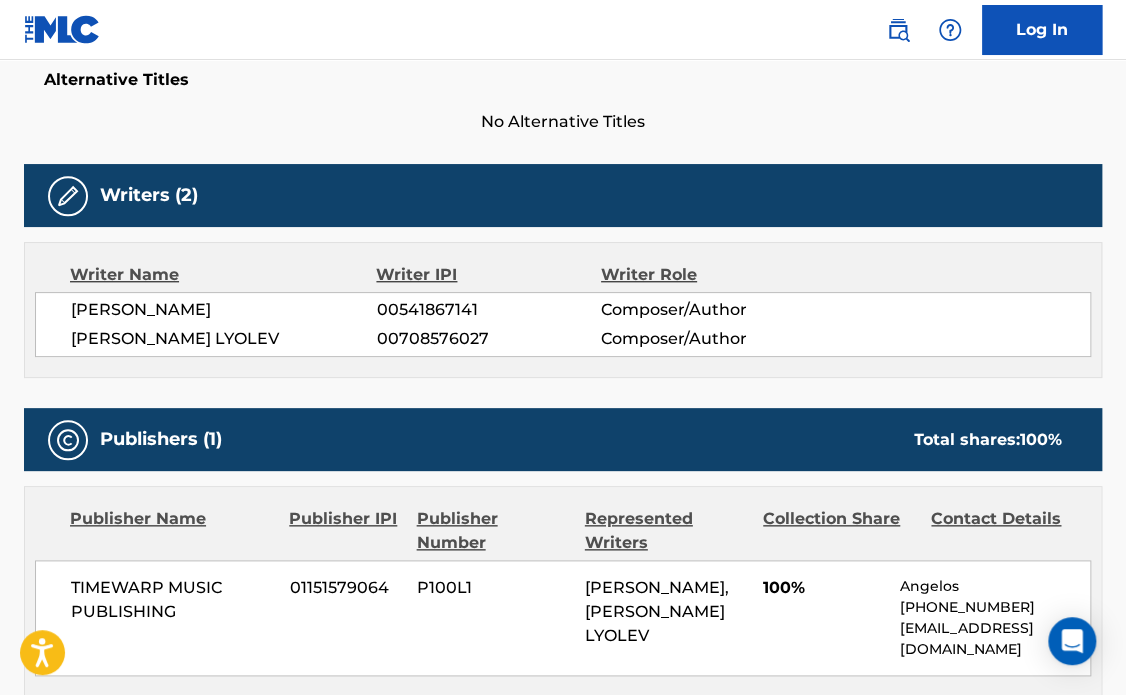 scroll, scrollTop: 536, scrollLeft: 0, axis: vertical 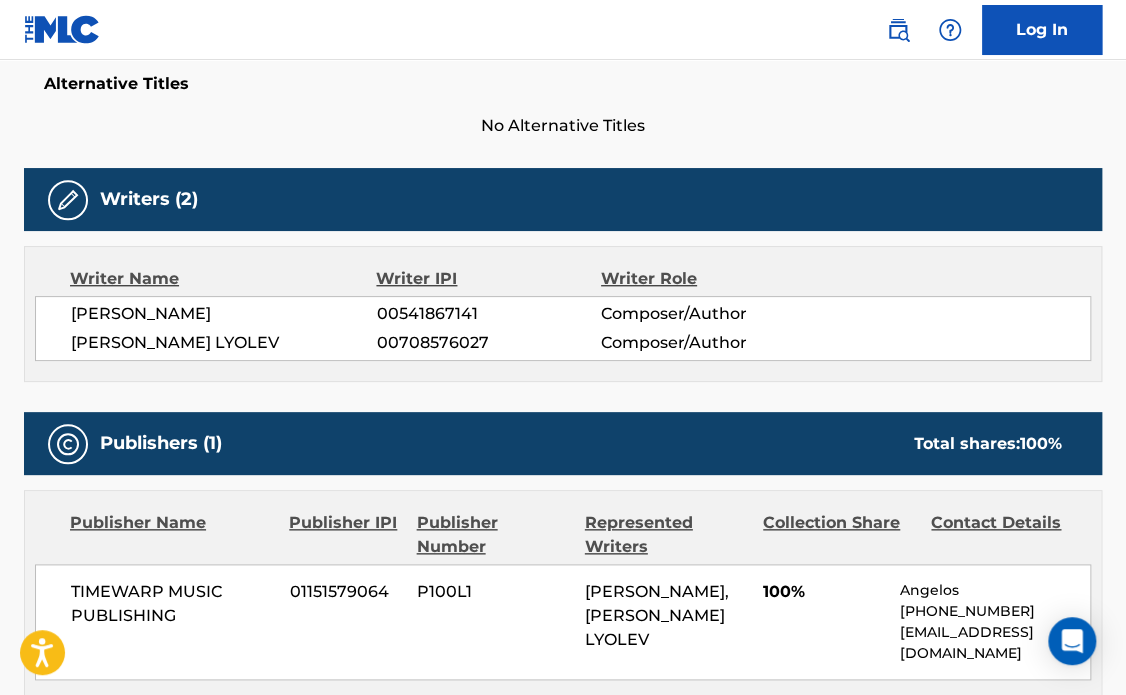 drag, startPoint x: 177, startPoint y: 342, endPoint x: 341, endPoint y: 343, distance: 164.00305 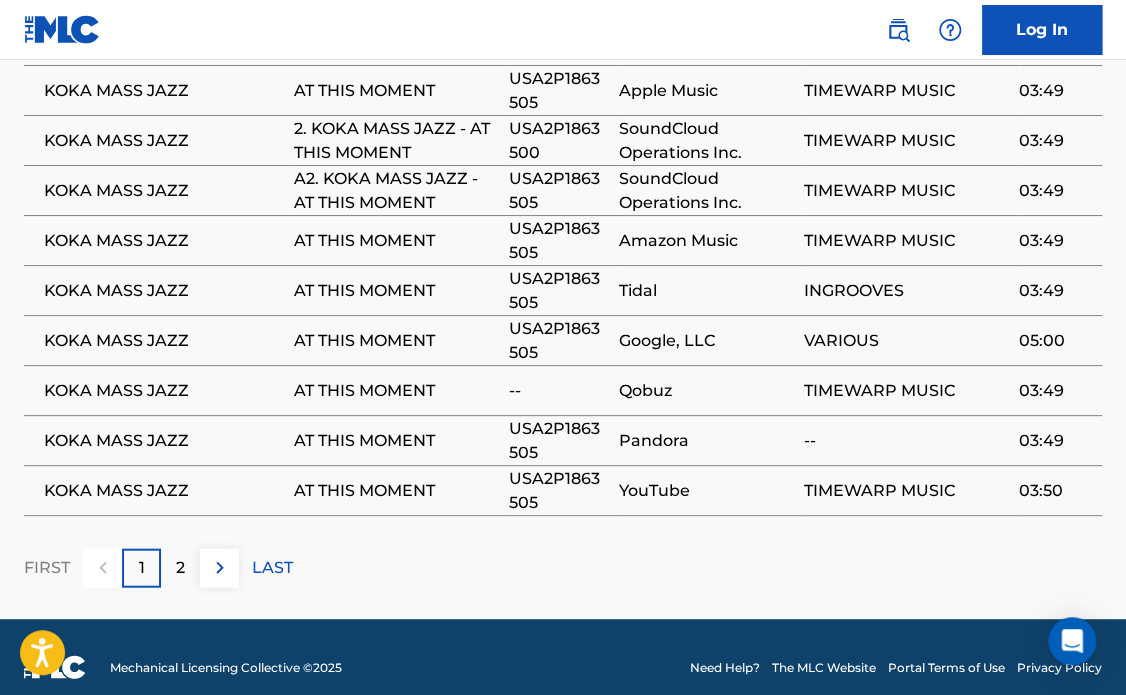 scroll, scrollTop: 1384, scrollLeft: 0, axis: vertical 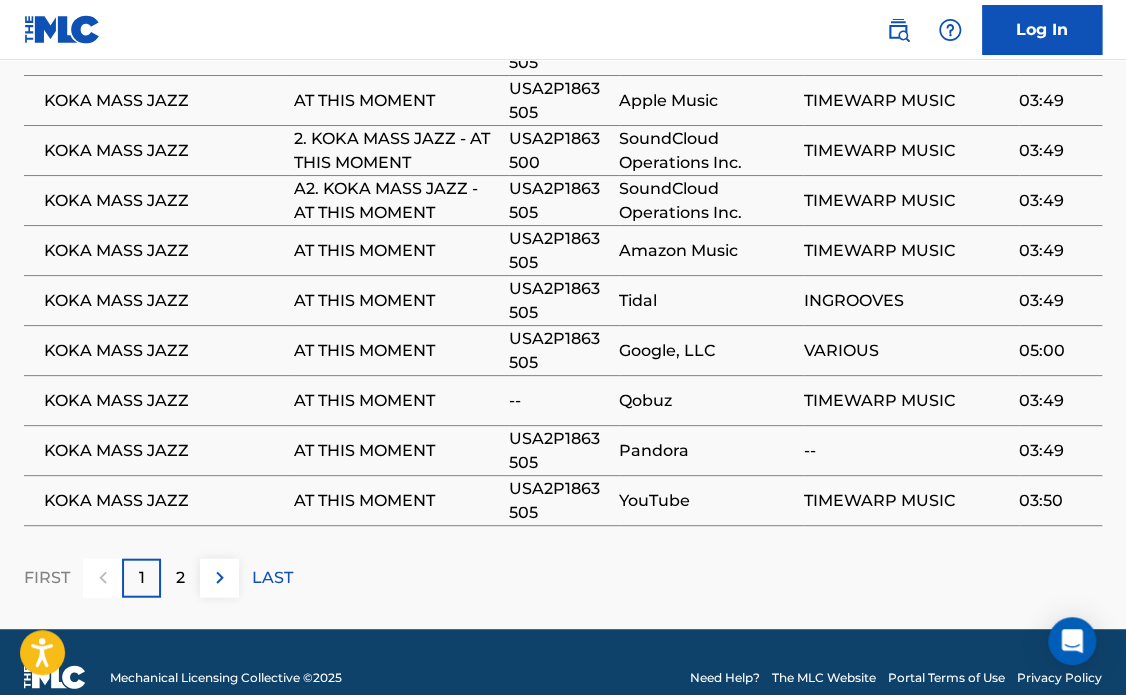 click on "USA2P1863505" at bounding box center (558, 350) 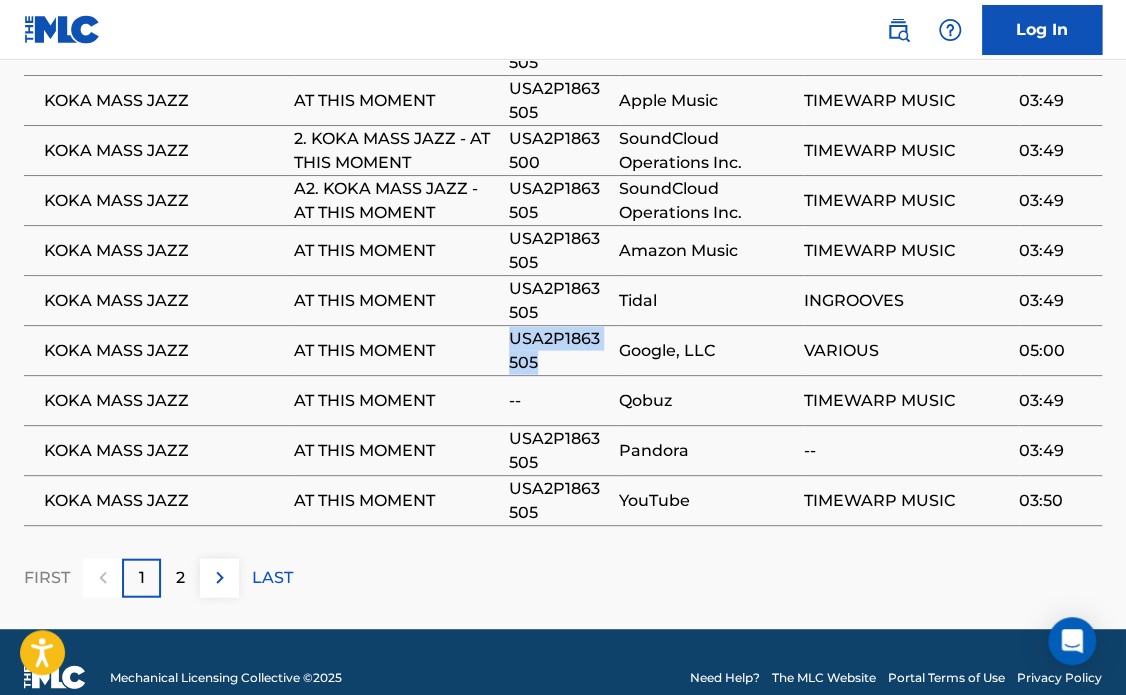 click on "USA2P1863505" at bounding box center [558, 350] 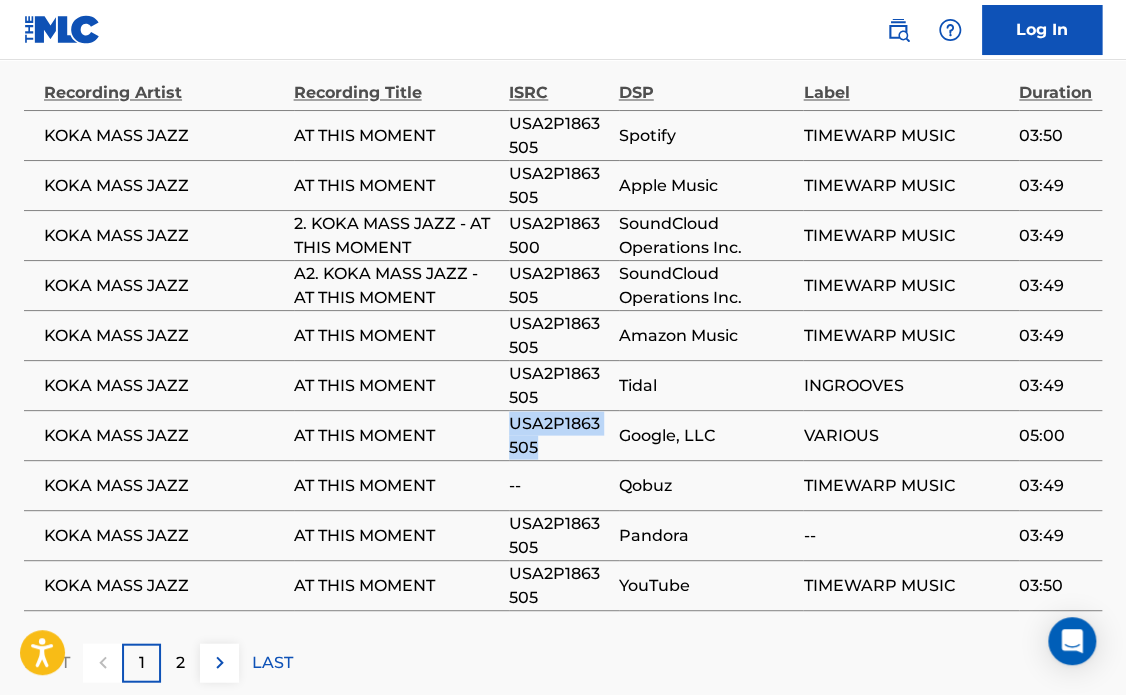 scroll, scrollTop: 1296, scrollLeft: 0, axis: vertical 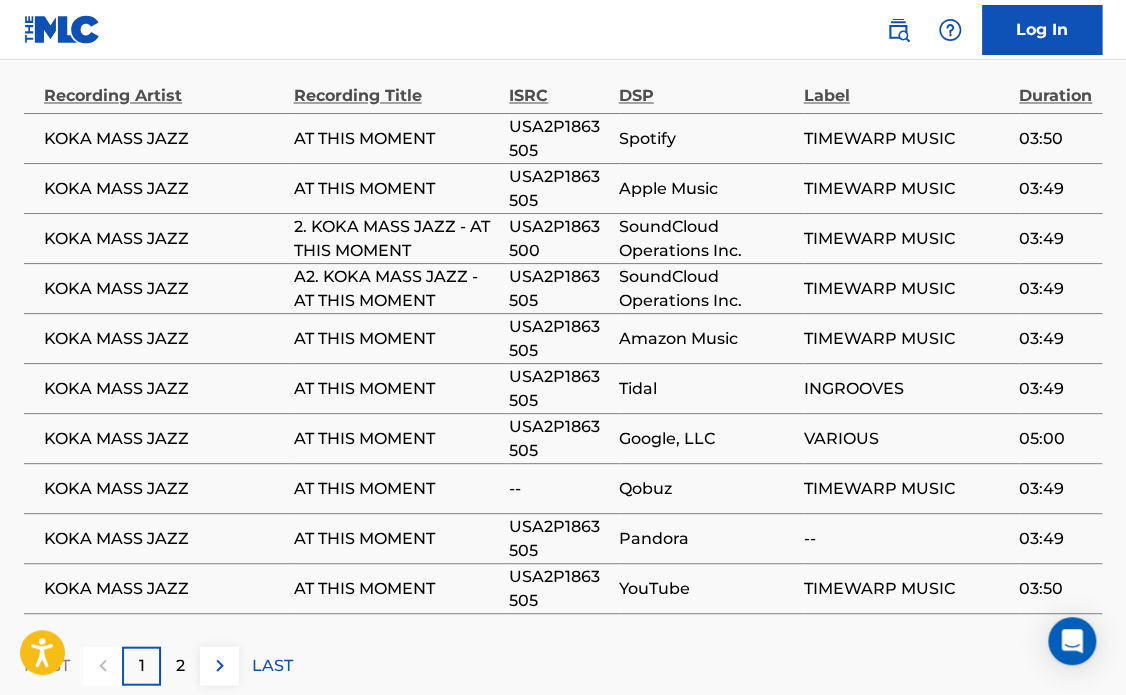 click on "03:49" at bounding box center (1060, 338) 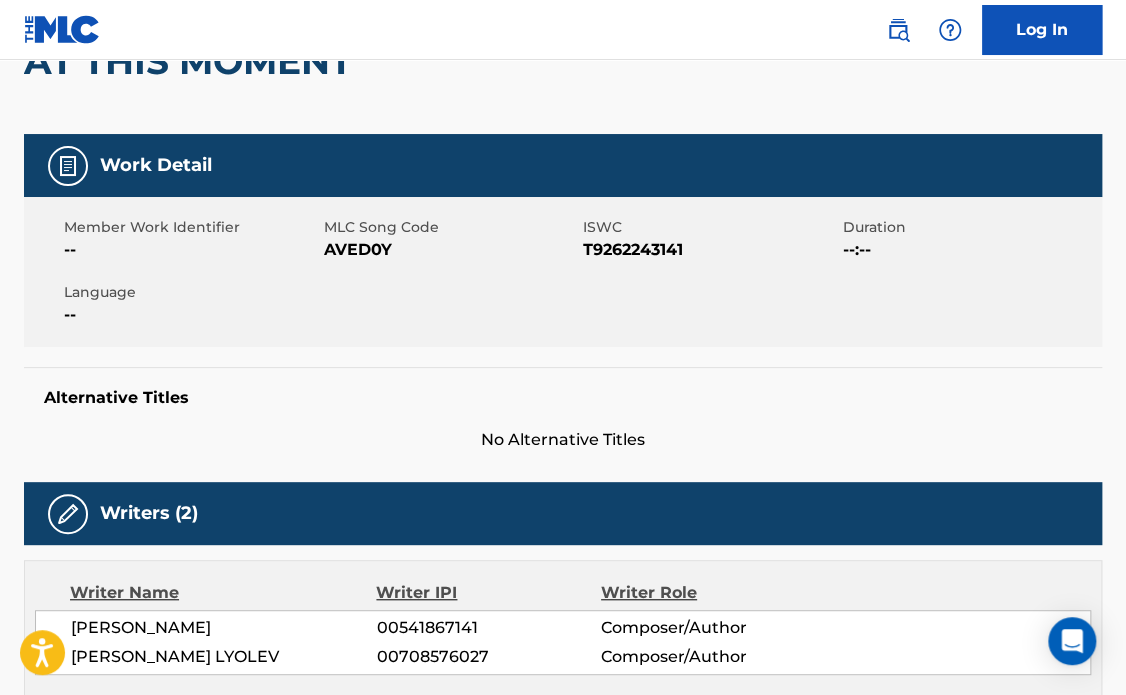 scroll, scrollTop: 0, scrollLeft: 0, axis: both 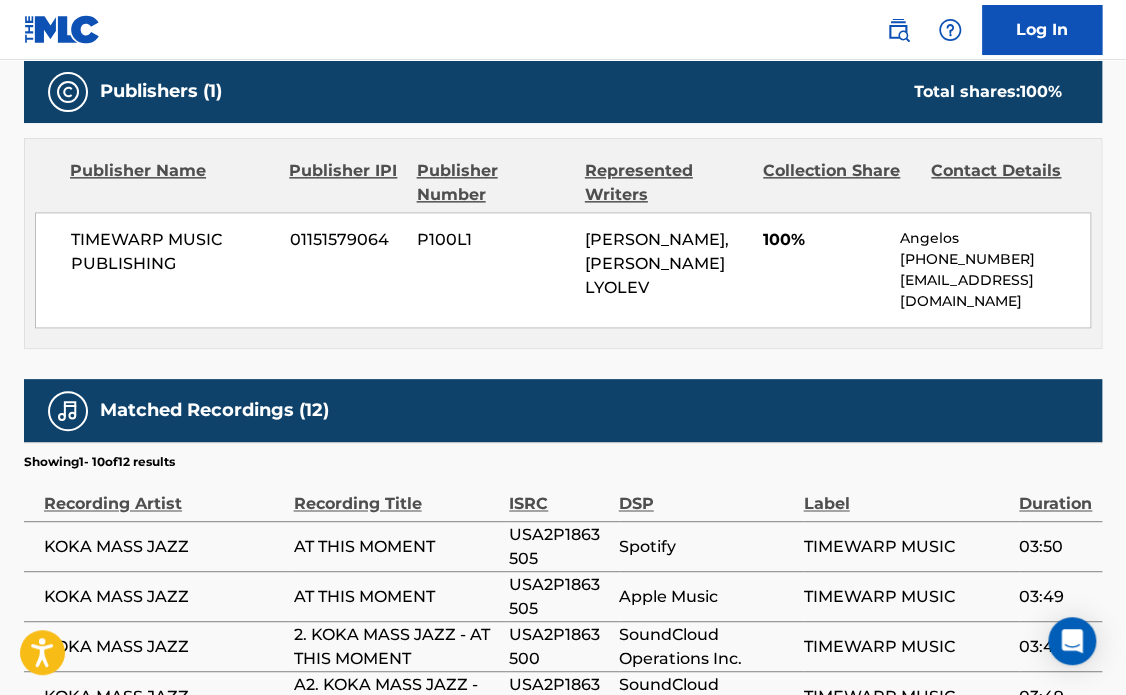 drag, startPoint x: 1097, startPoint y: 173, endPoint x: 1033, endPoint y: 167, distance: 64.28063 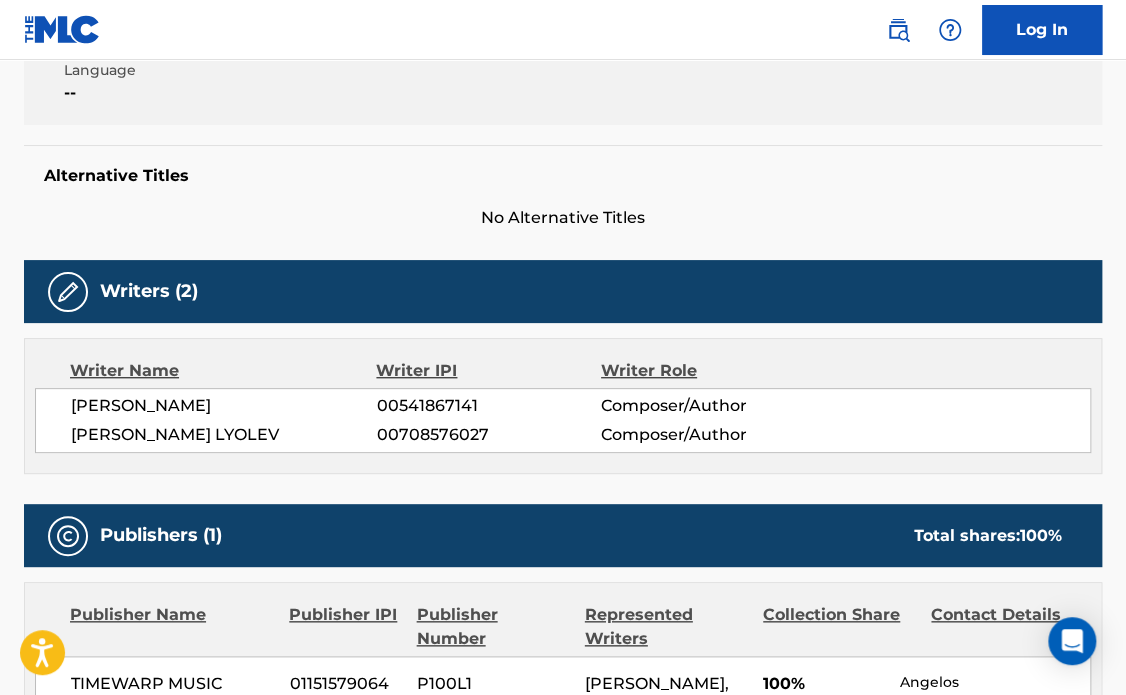 scroll, scrollTop: 441, scrollLeft: 0, axis: vertical 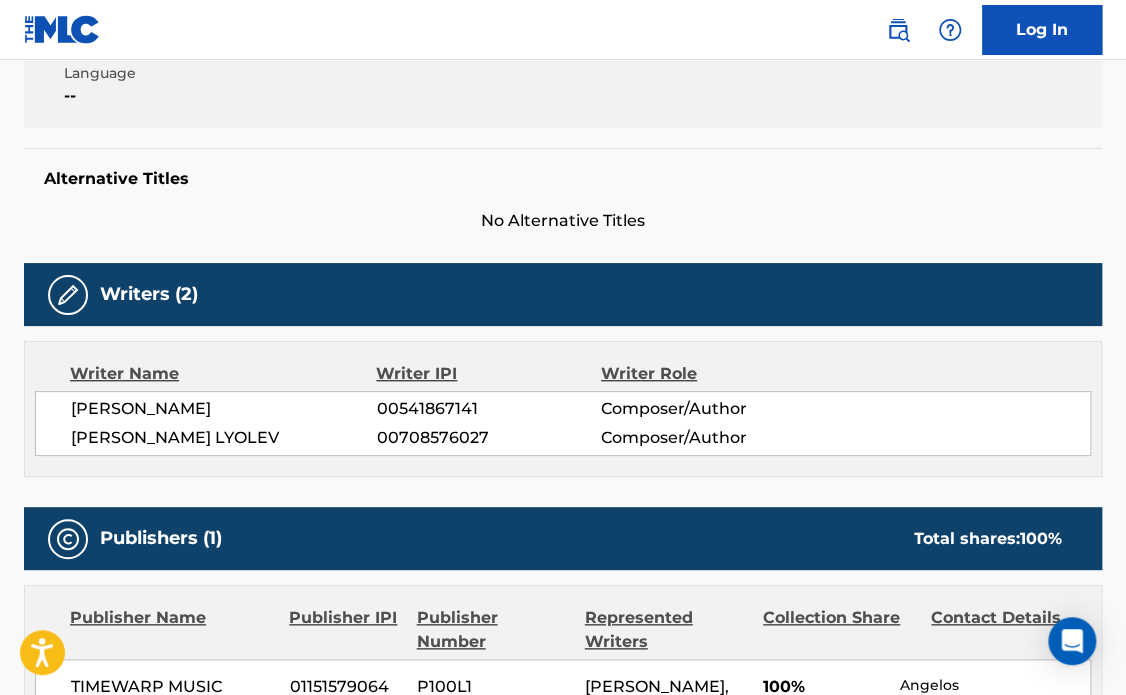 drag, startPoint x: 1080, startPoint y: 199, endPoint x: 1104, endPoint y: 204, distance: 24.5153 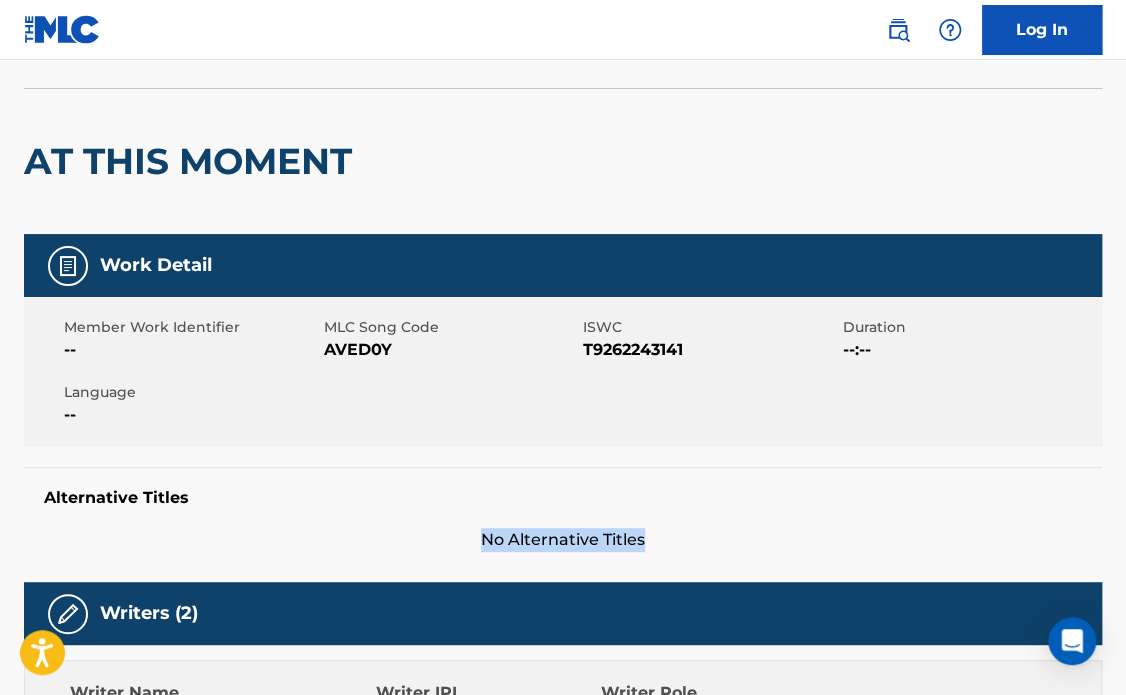 scroll, scrollTop: 0, scrollLeft: 0, axis: both 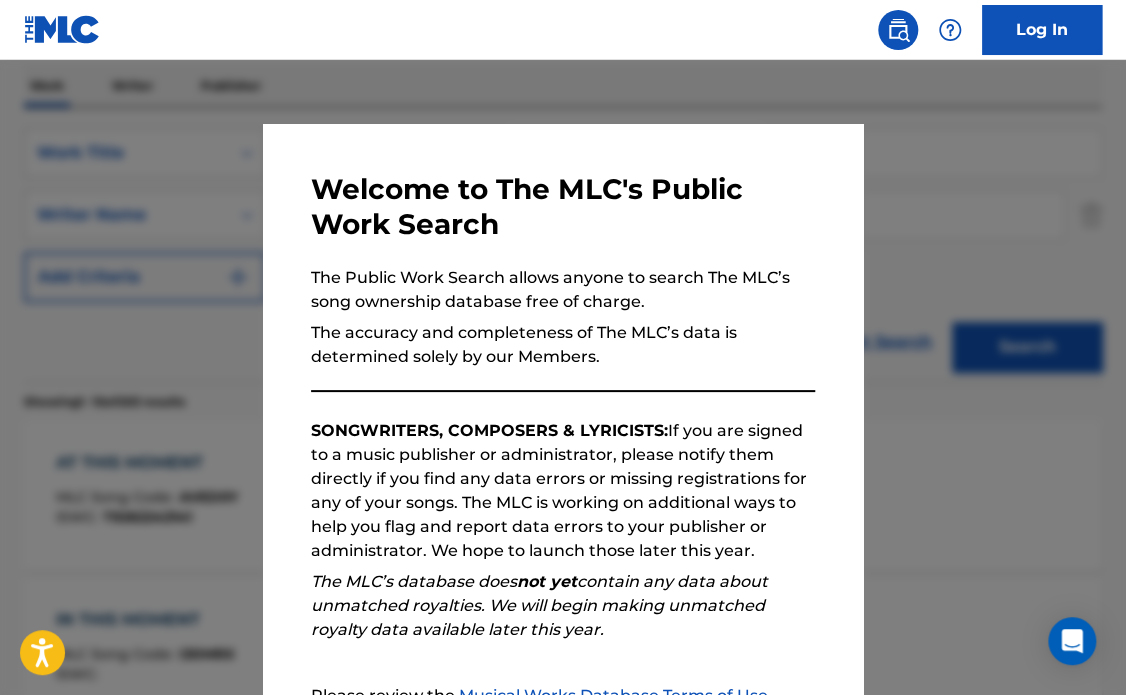 drag, startPoint x: 357, startPoint y: 102, endPoint x: 550, endPoint y: 108, distance: 193.09325 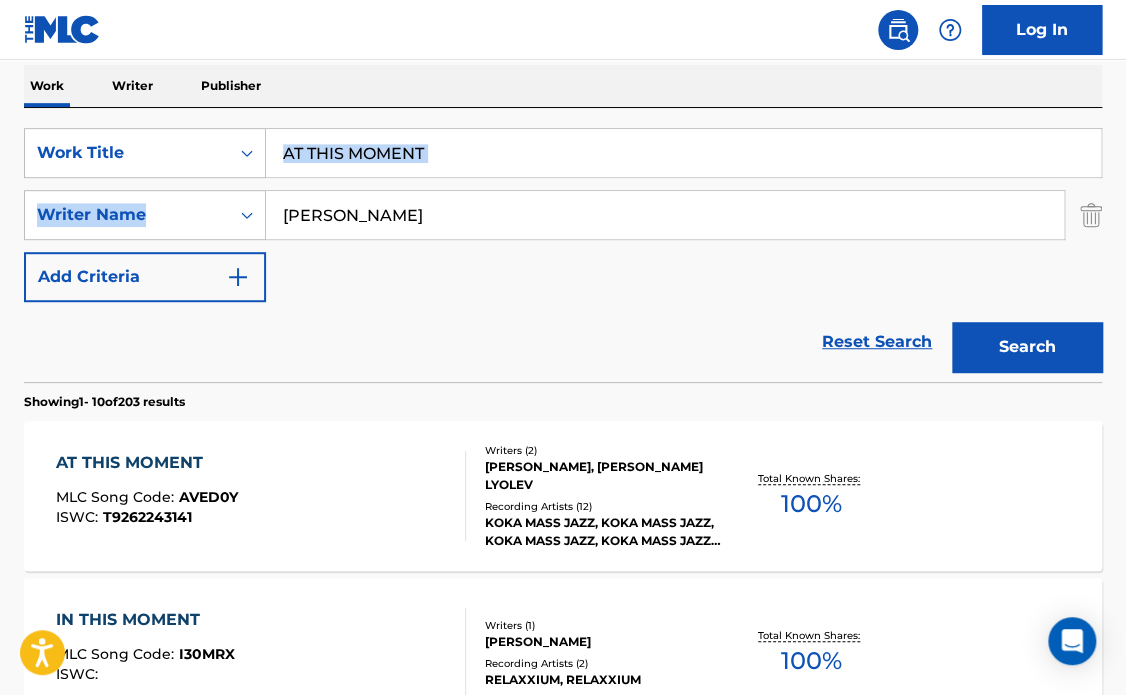 drag, startPoint x: 583, startPoint y: 179, endPoint x: 48, endPoint y: 95, distance: 541.55426 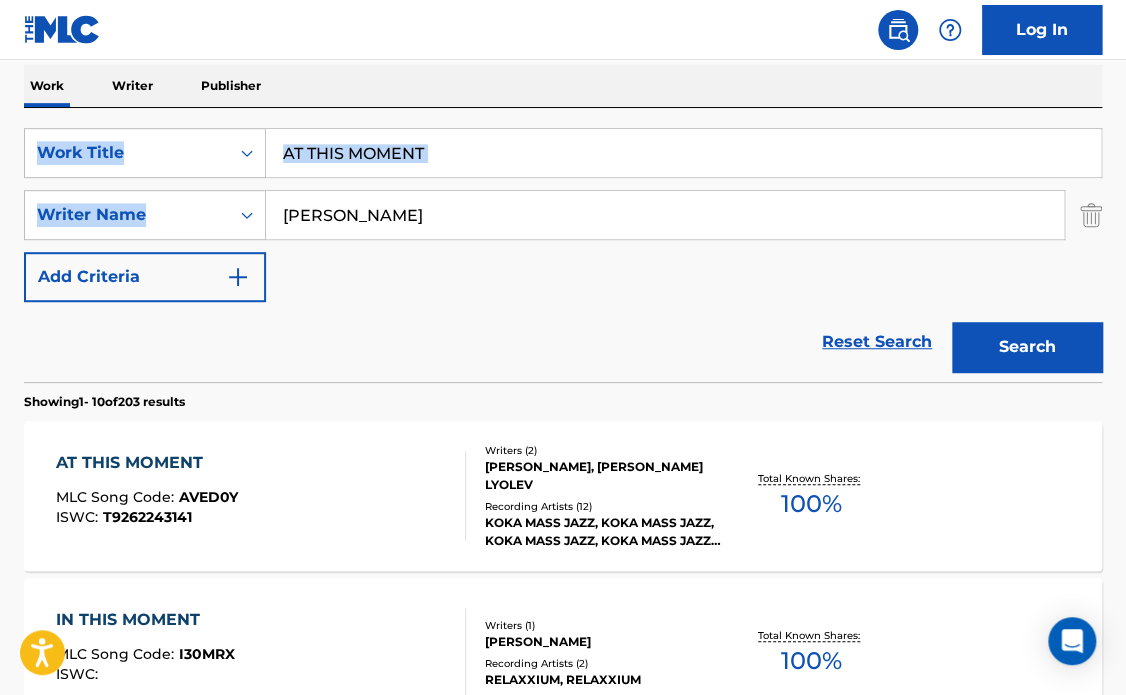 click on "AT THIS MOMENT" at bounding box center [683, 153] 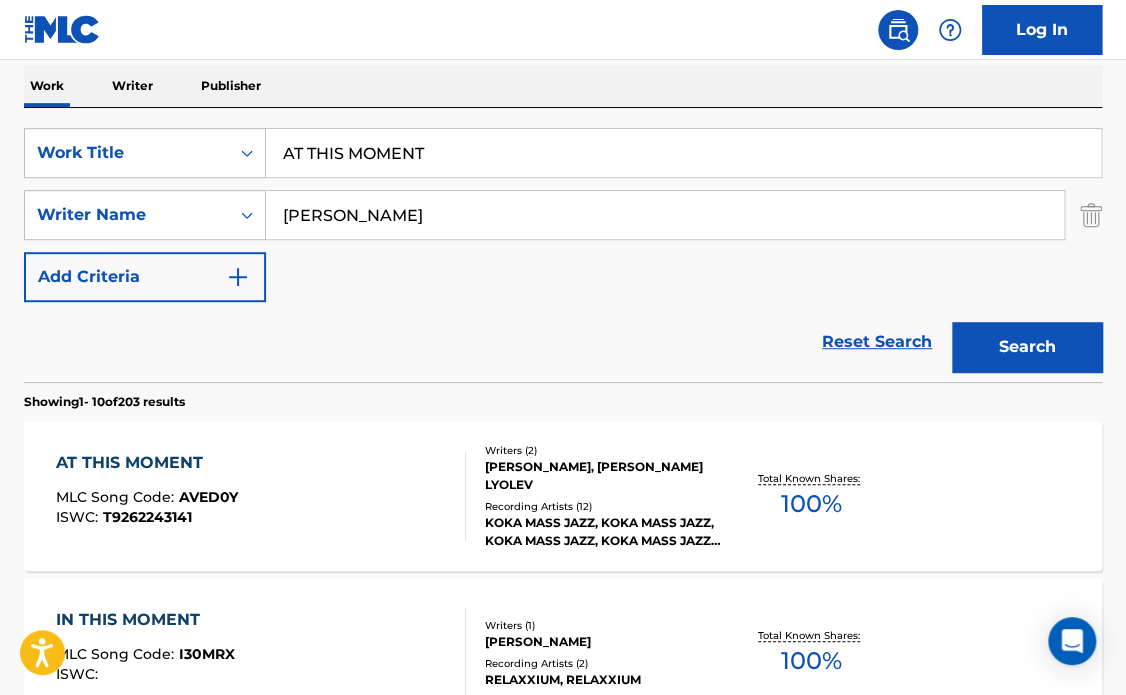 click on "AT THIS MOMENT" at bounding box center [683, 153] 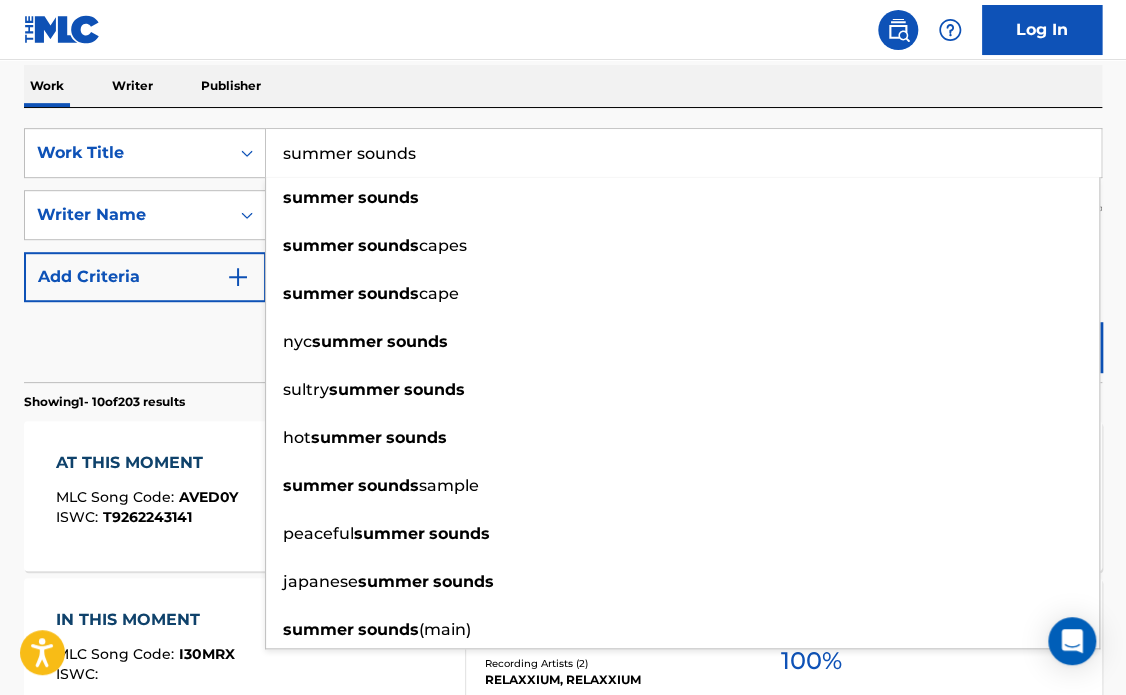 click on "summer sounds" at bounding box center [683, 153] 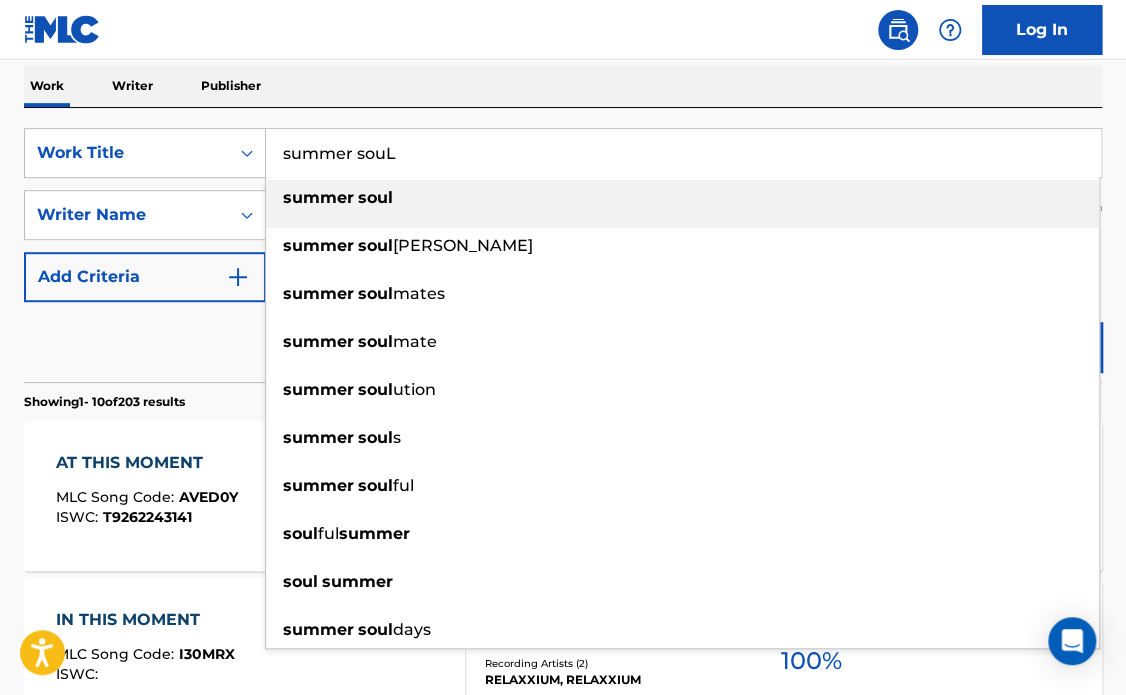 click on "summer   soul" at bounding box center [682, 198] 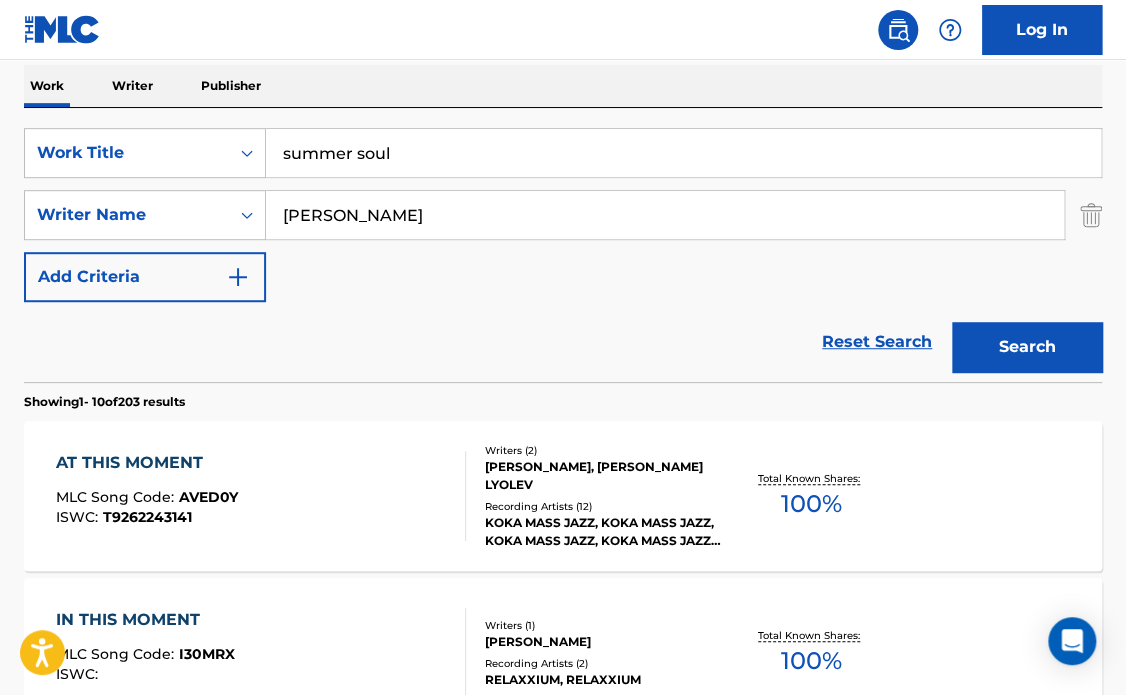 click on "Search" at bounding box center [1027, 347] 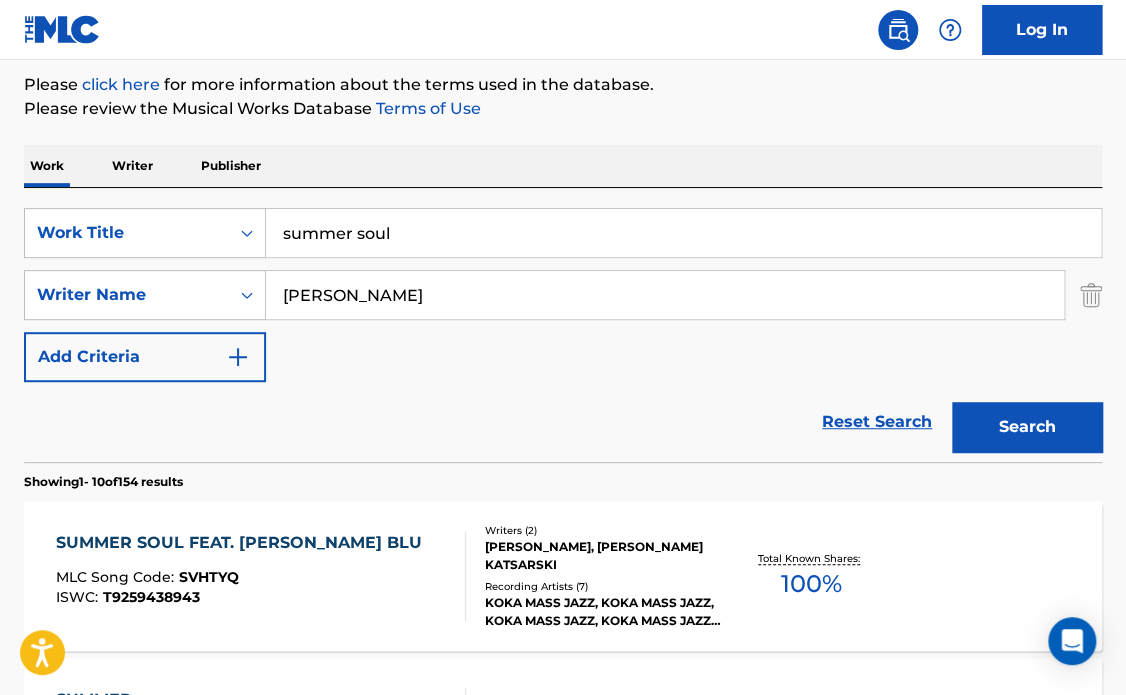 scroll, scrollTop: 317, scrollLeft: 0, axis: vertical 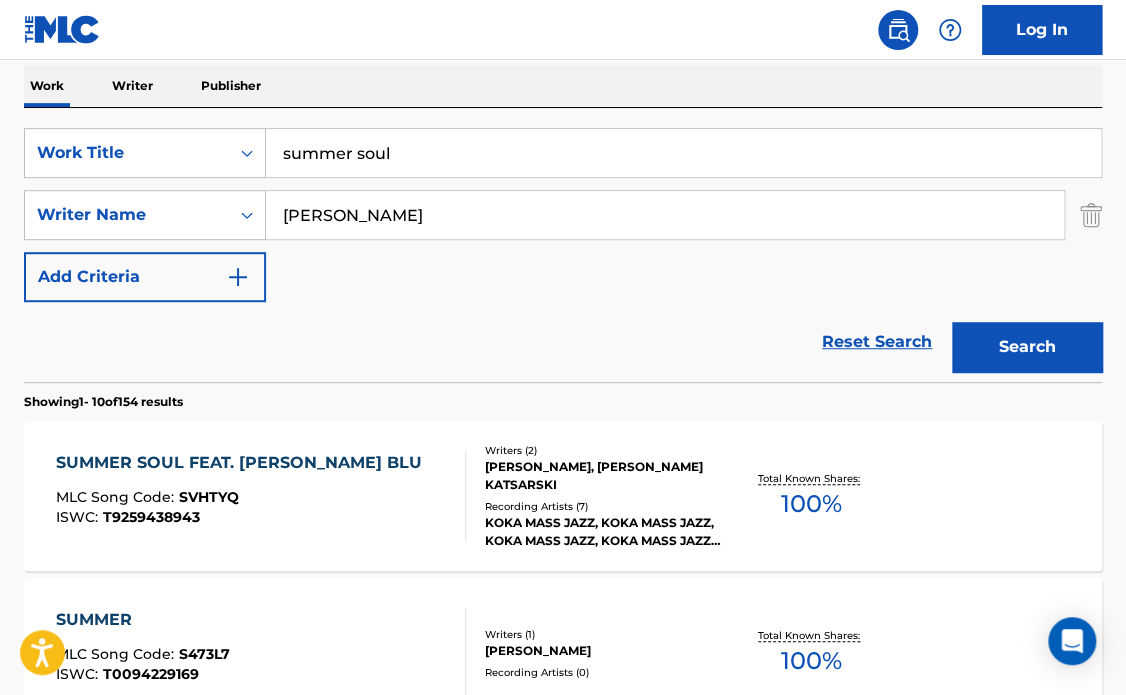 click on "Total Known Shares: 100 %" at bounding box center (811, 496) 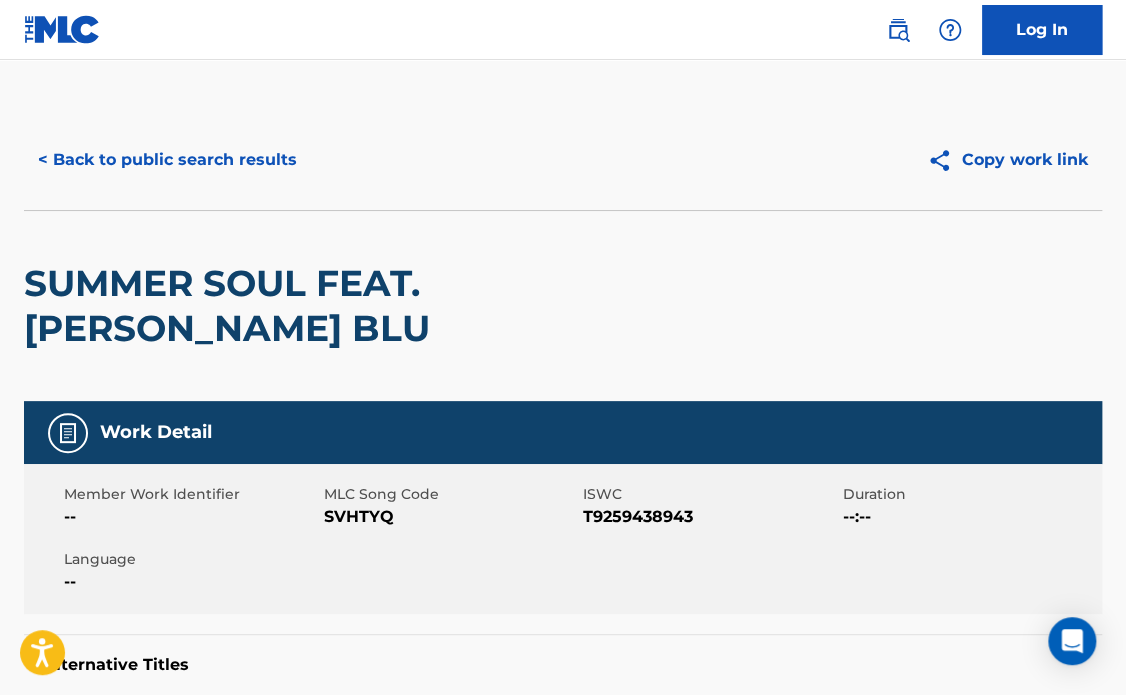 click on "T9259438943" at bounding box center [710, 517] 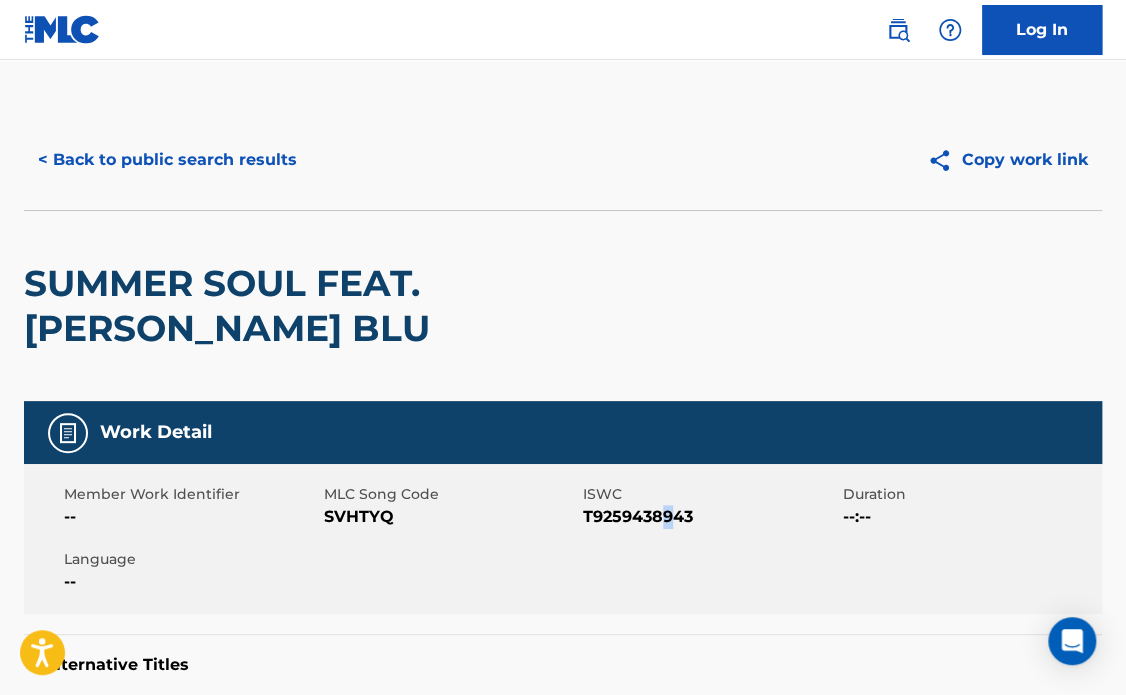 click on "T9259438943" at bounding box center [710, 517] 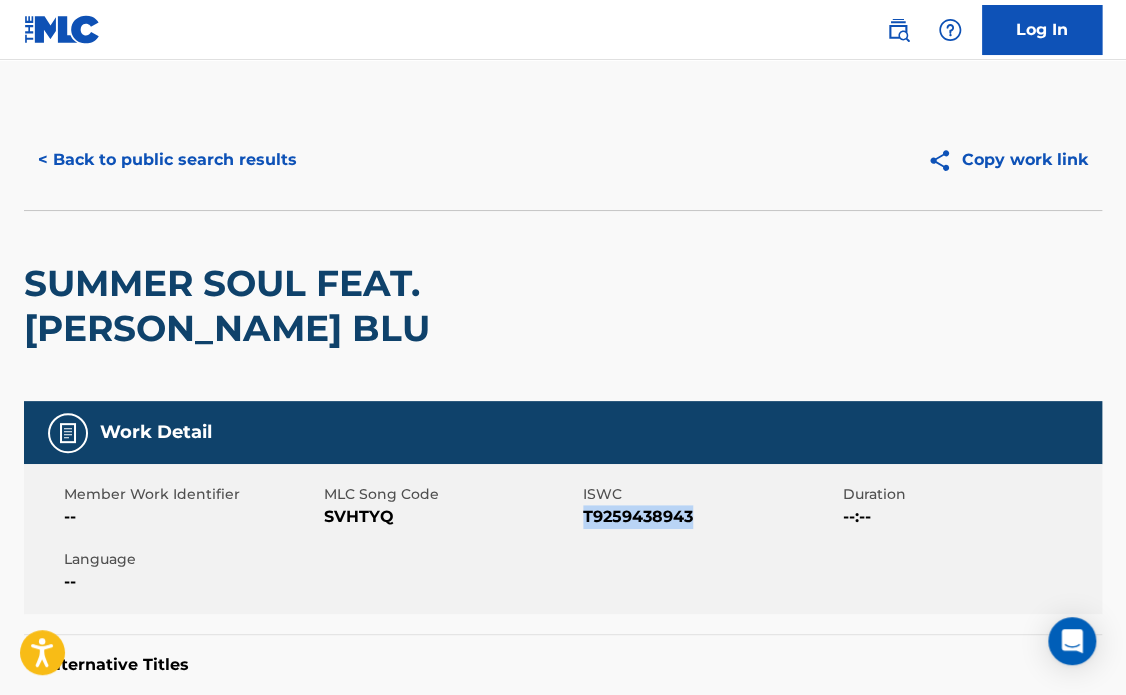 click on "T9259438943" at bounding box center [710, 517] 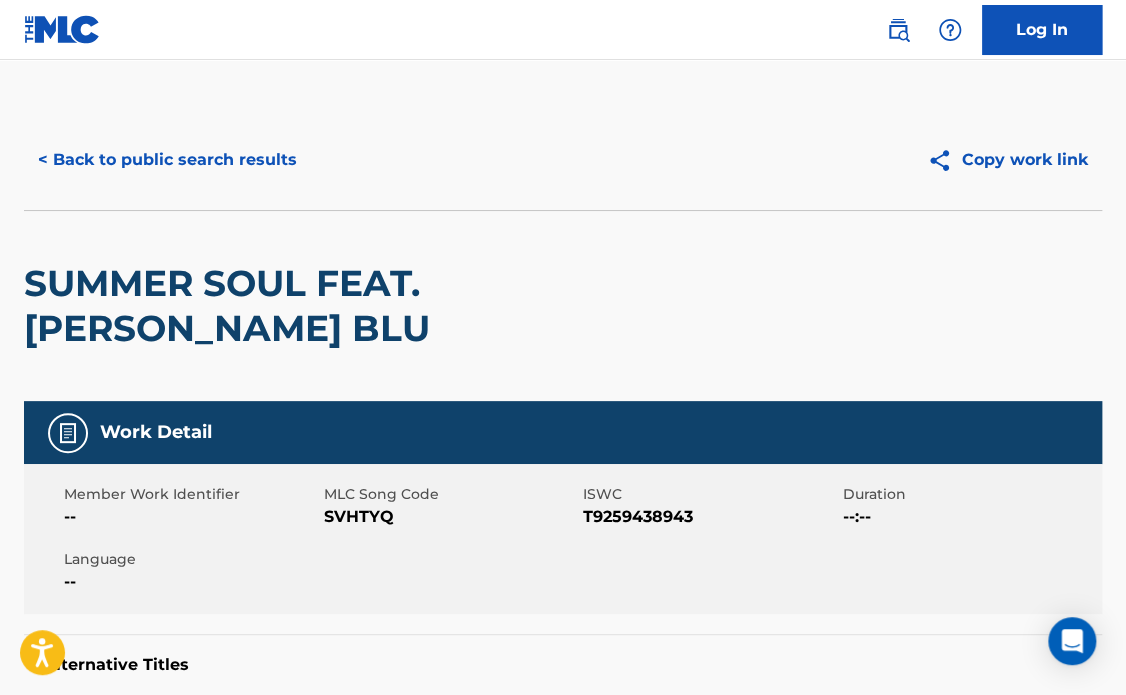 click on "< Back to public search results Copy work link SUMMER SOUL FEAT. [PERSON_NAME]     Work Detail   Member Work Identifier -- MLC Song Code SVHTYQ ISWC T9259438943 Duration --:-- Language -- Alternative Titles No Alternative Titles Writers   (2) Writer Name Writer IPI Writer Role [PERSON_NAME] 00745418334 Composer/Author [PERSON_NAME] KATSARSKI 00541867141 Composer/Author Publishers   (1) Total shares:  100 % Publisher Name Publisher IPI Publisher Number Represented Writers Collection Share Contact Details TIMEWARP MUSIC PUBLISHING 01151579064 P100L1 [PERSON_NAME], [PERSON_NAME] KATSARSKI 100% [PERSON_NAME] [PHONE_NUMBER] [EMAIL_ADDRESS][DOMAIN_NAME] Total shares:  100 % Matched Recordings   (7) Showing  1  -   7  of  7   results   Recording Artist Recording Title ISRC DSP Label Duration KOKA MASS JAZZ 4. KOKA MASS JAZZ - SUMMER SOUL FEAT. [PERSON_NAME] BLU USA2P1863502 SoundCloud Operations Inc. TIMEWARP MUSIC 04:12 KOKA MASS JAZZ SUMMER SOUL (FEAT. [PERSON_NAME] BLU) USA2P1863500 Google, LLC VARIOUS --" at bounding box center (563, 1016) 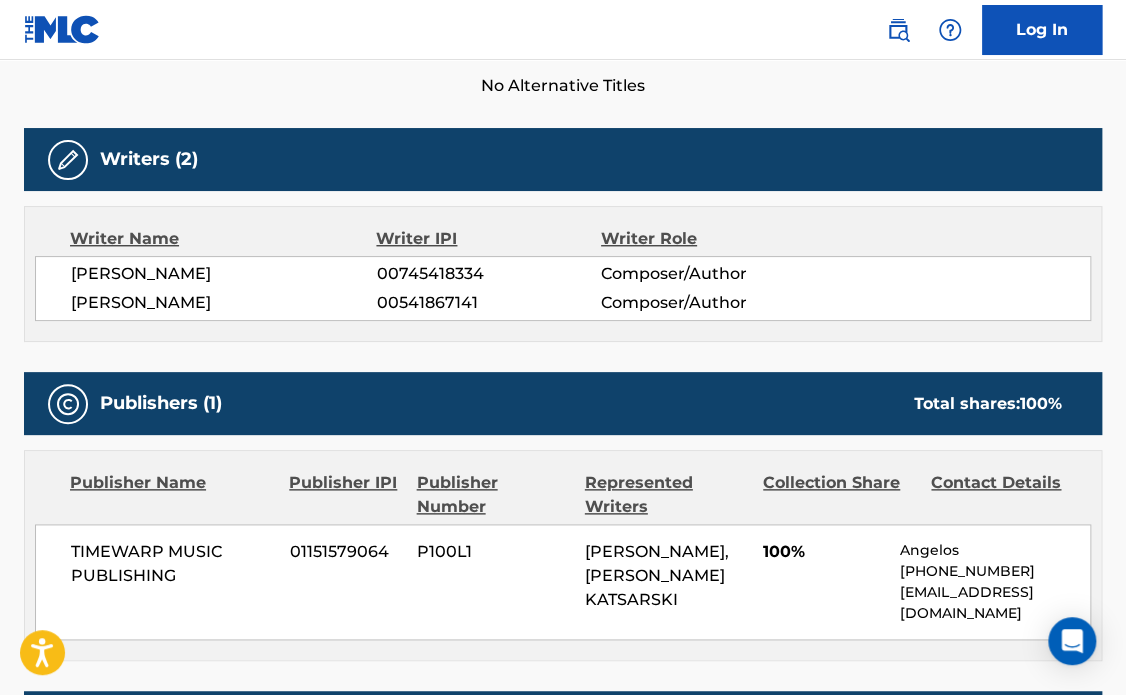 scroll, scrollTop: 651, scrollLeft: 0, axis: vertical 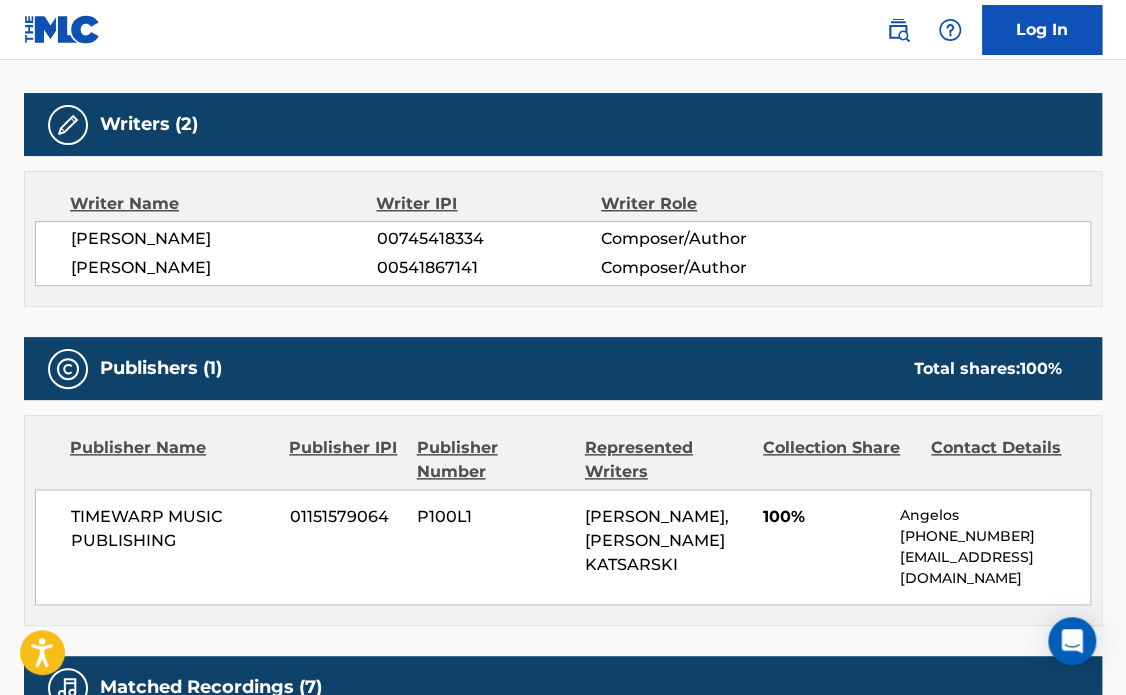 drag, startPoint x: 68, startPoint y: 236, endPoint x: 336, endPoint y: 248, distance: 268.26852 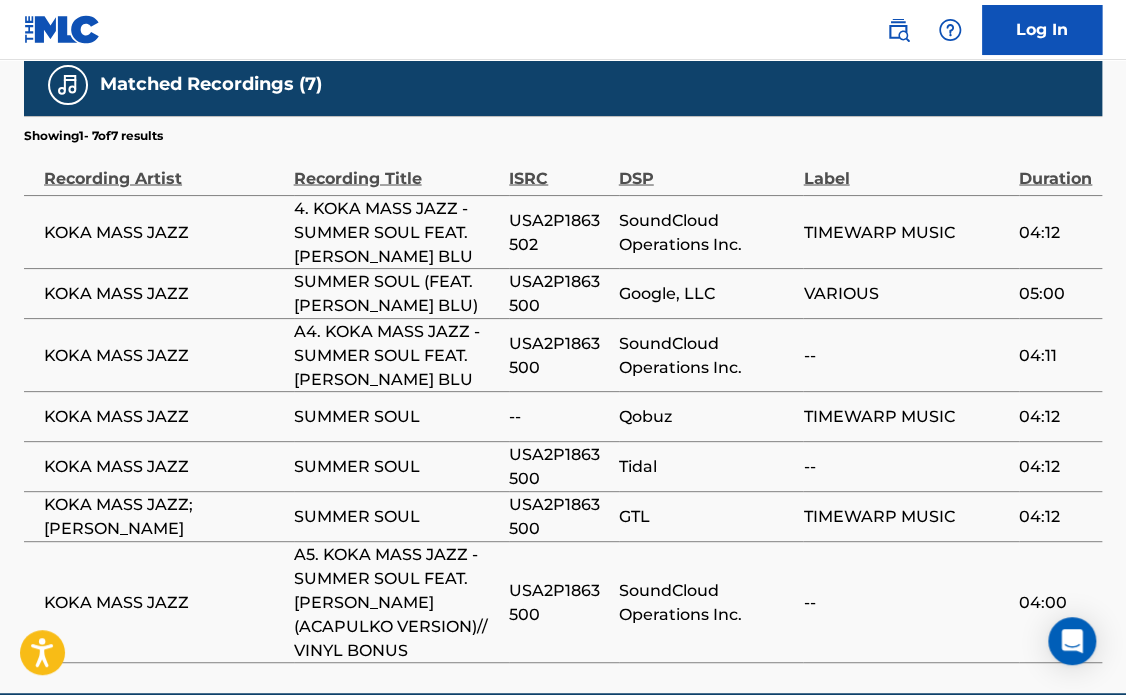 scroll, scrollTop: 1330, scrollLeft: 0, axis: vertical 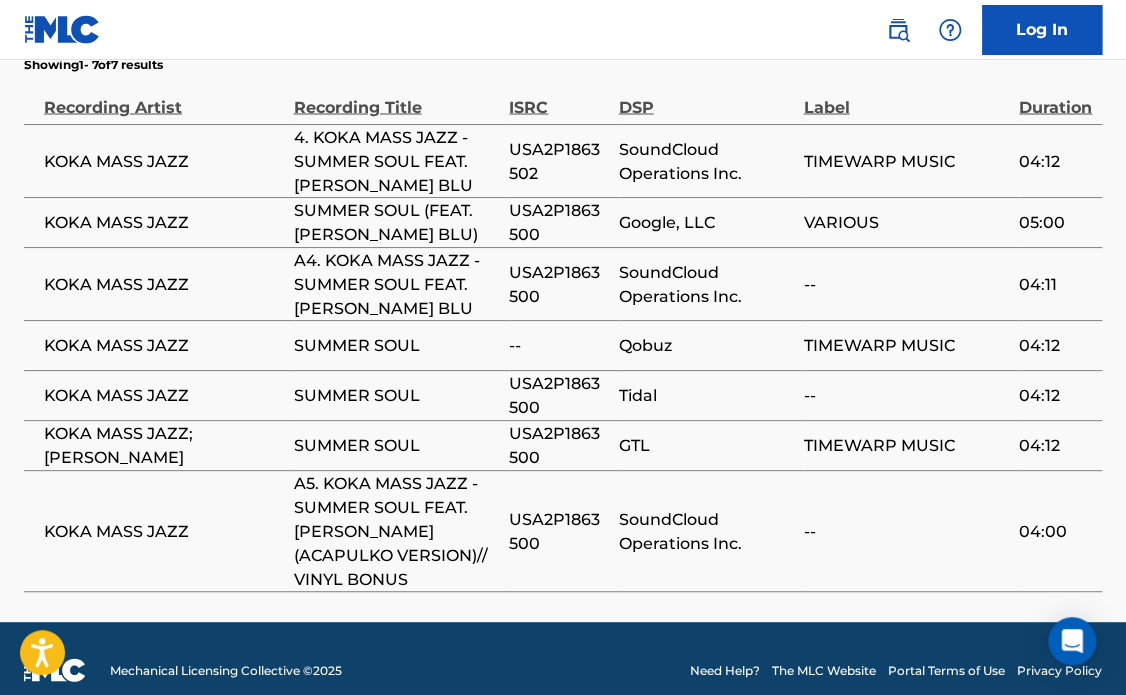 click on "USA2P1863500" at bounding box center (558, 222) 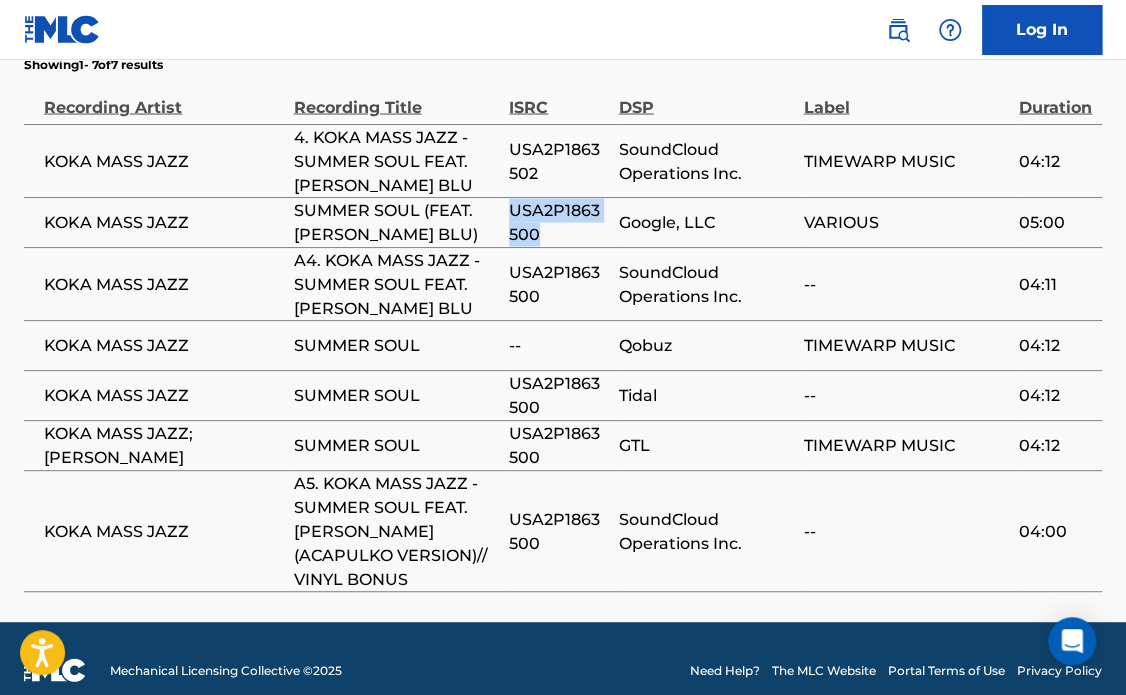 click on "USA2P1863500" at bounding box center [558, 222] 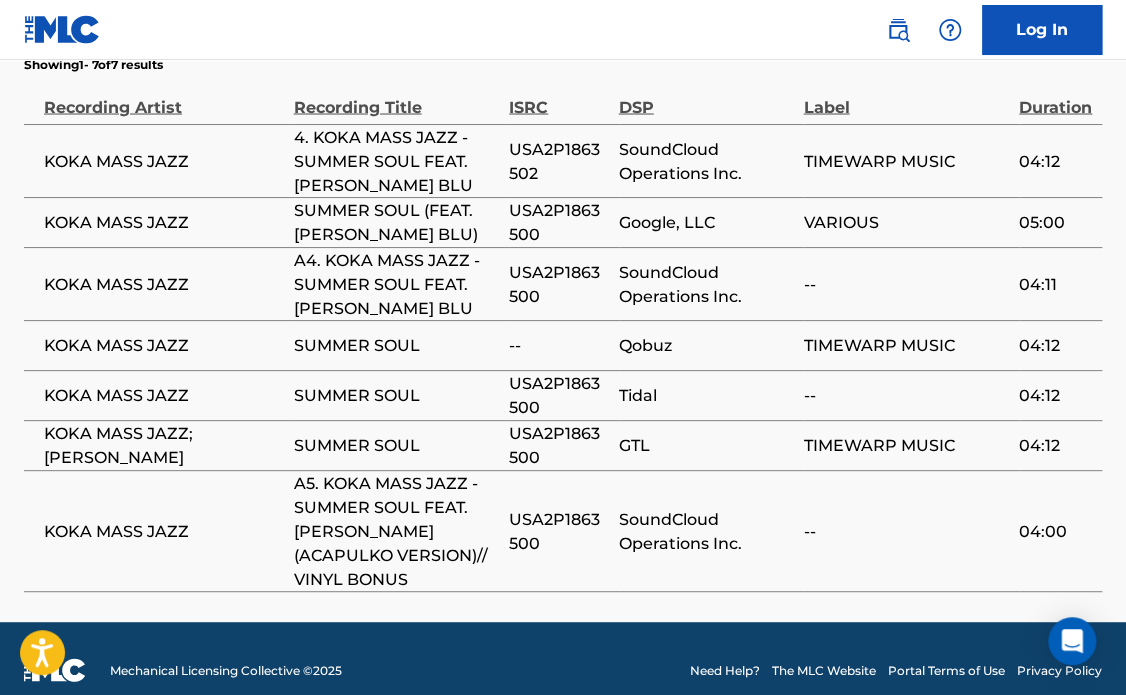 click on "USA2P1863502" at bounding box center (558, 161) 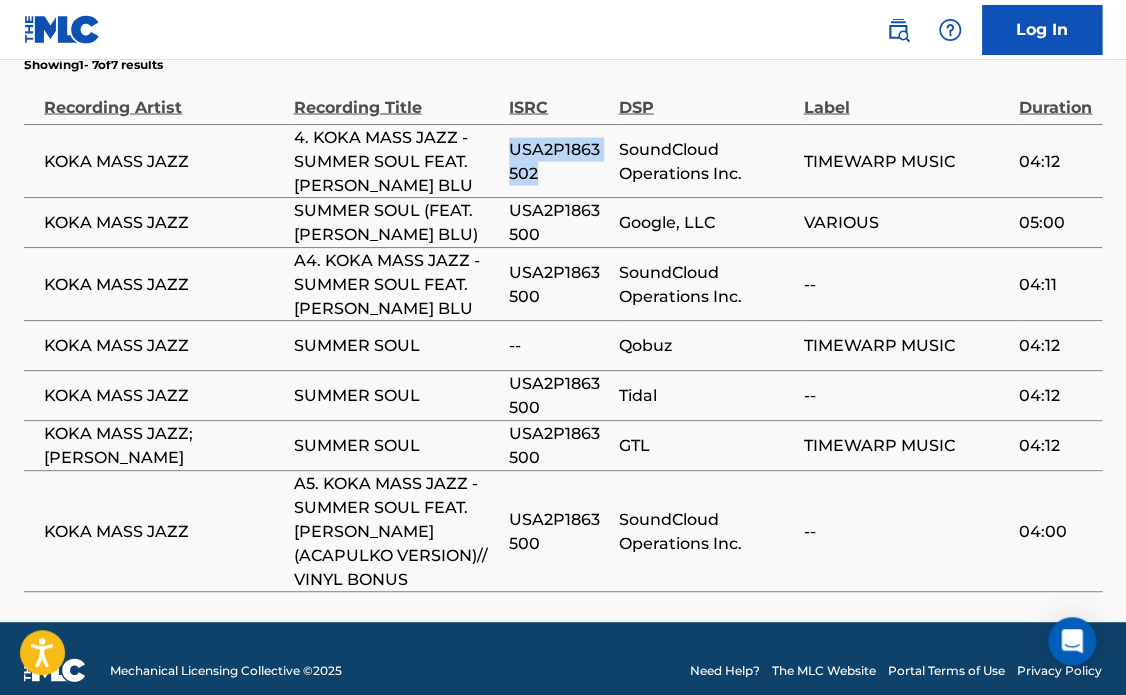 click on "USA2P1863502" at bounding box center (558, 161) 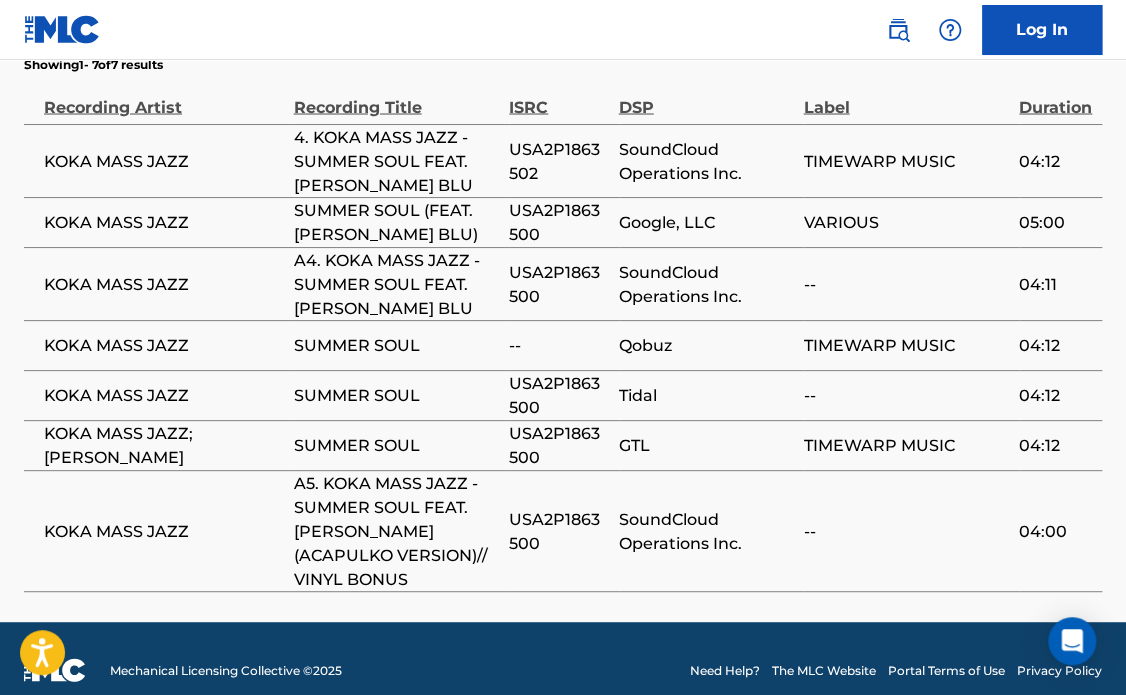 click on "< Back to public search results Copy work link SUMMER SOUL FEAT. [PERSON_NAME]     Work Detail   Member Work Identifier -- MLC Song Code SVHTYQ ISWC T9259438943 Duration --:-- Language -- Alternative Titles No Alternative Titles Writers   (2) Writer Name Writer IPI Writer Role [PERSON_NAME] 00745418334 Composer/Author [PERSON_NAME] KATSARSKI 00541867141 Composer/Author Publishers   (1) Total shares:  100 % Publisher Name Publisher IPI Publisher Number Represented Writers Collection Share Contact Details TIMEWARP MUSIC PUBLISHING 01151579064 P100L1 [PERSON_NAME], [PERSON_NAME] KATSARSKI 100% [PERSON_NAME] [PHONE_NUMBER] [EMAIL_ADDRESS][DOMAIN_NAME] Total shares:  100 % Matched Recordings   (7) Showing  1  -   7  of  7   results   Recording Artist Recording Title ISRC DSP Label Duration KOKA MASS JAZZ 4. KOKA MASS JAZZ - SUMMER SOUL FEAT. [PERSON_NAME] BLU USA2P1863502 SoundCloud Operations Inc. TIMEWARP MUSIC 04:12 KOKA MASS JAZZ SUMMER SOUL (FEAT. [PERSON_NAME] BLU) USA2P1863500 Google, LLC VARIOUS --" at bounding box center (563, -314) 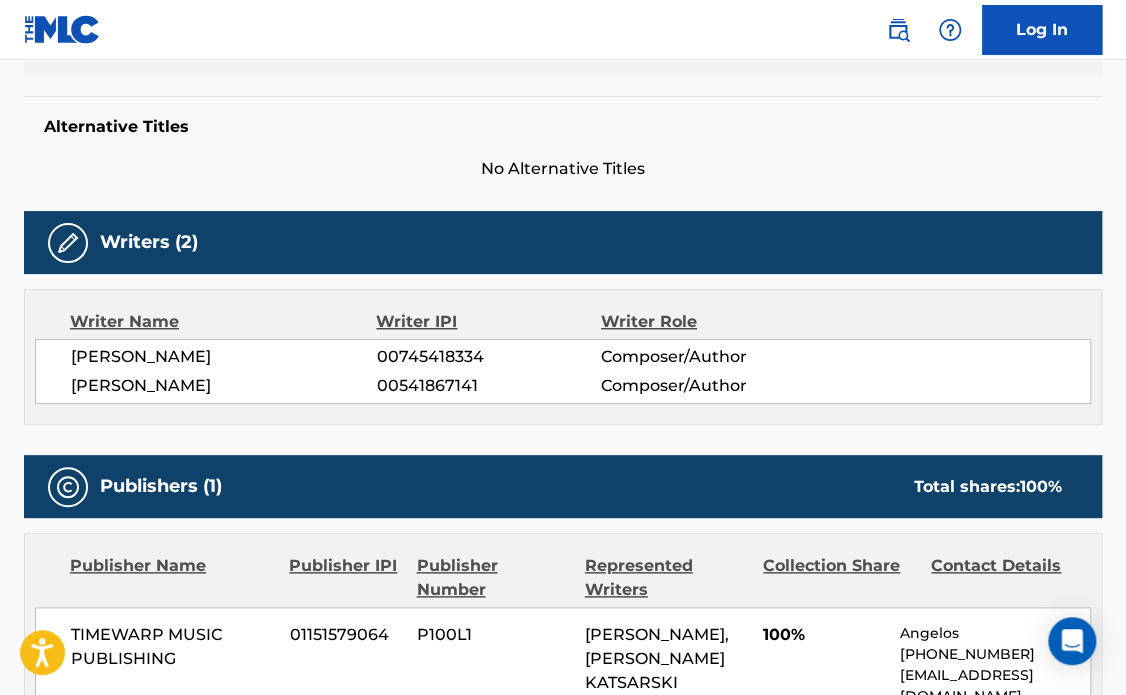 scroll, scrollTop: 533, scrollLeft: 0, axis: vertical 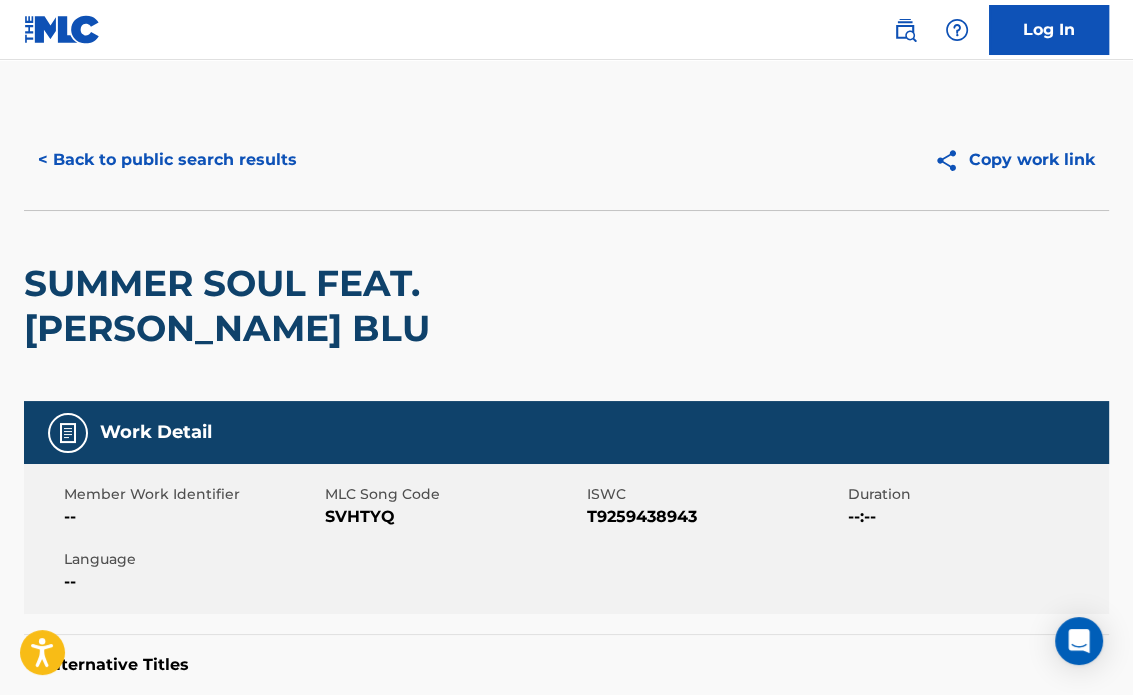 click on "SUMMER SOUL FEAT. [PERSON_NAME] BLU" at bounding box center [566, 305] 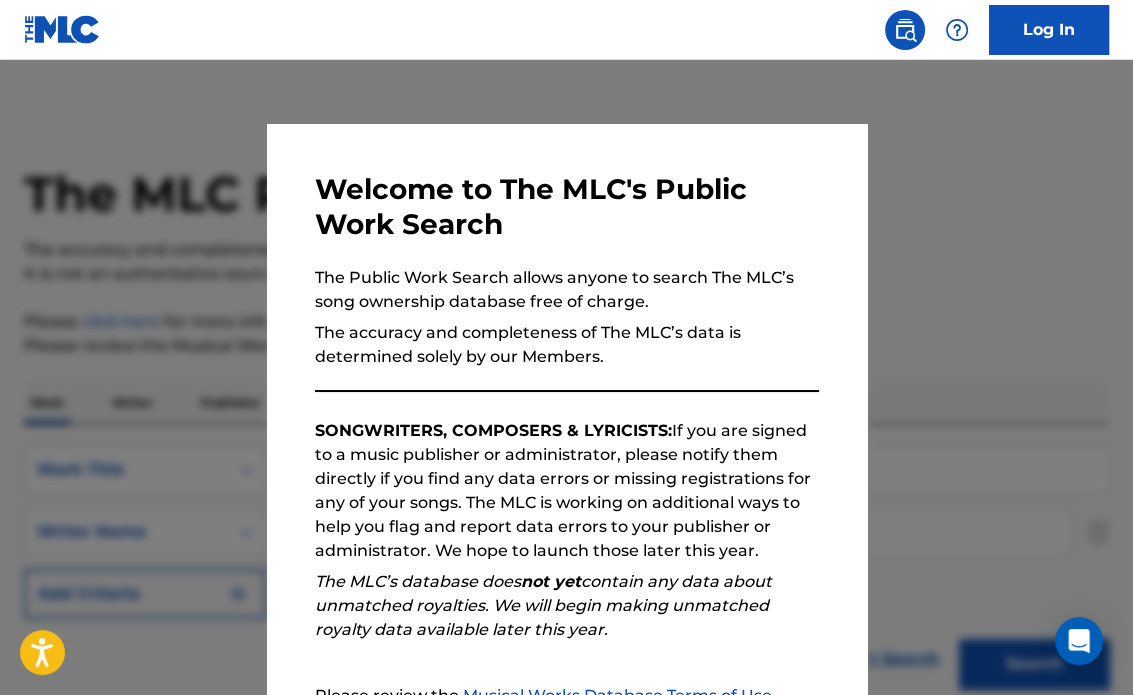 scroll, scrollTop: 317, scrollLeft: 0, axis: vertical 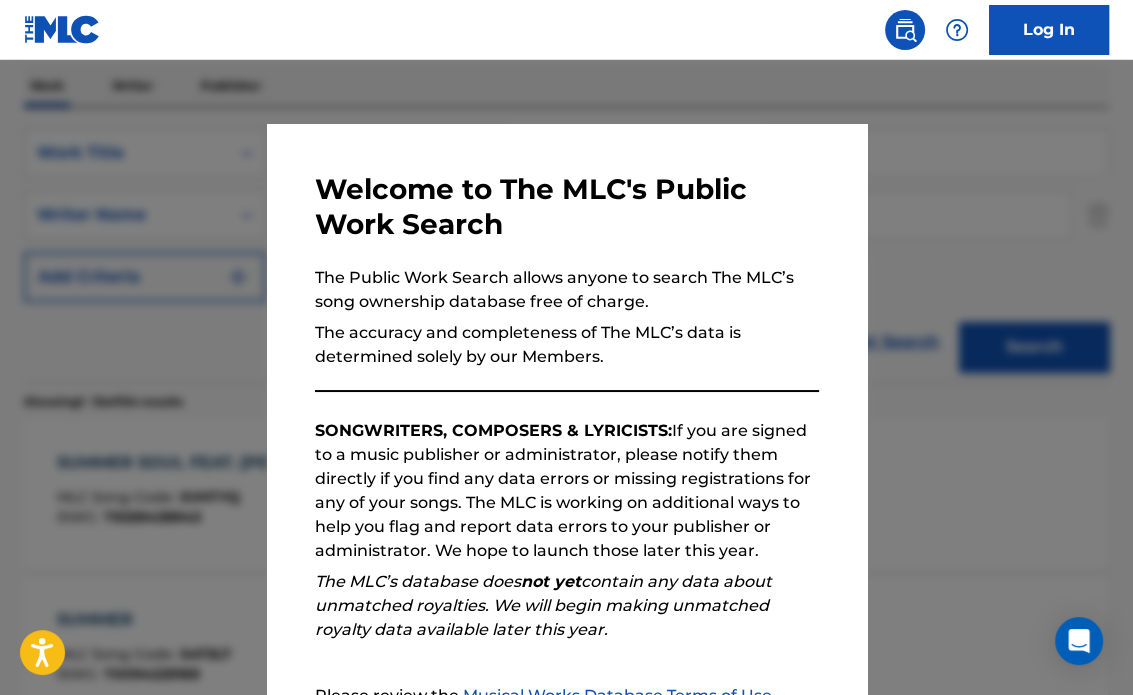 click at bounding box center (566, 407) 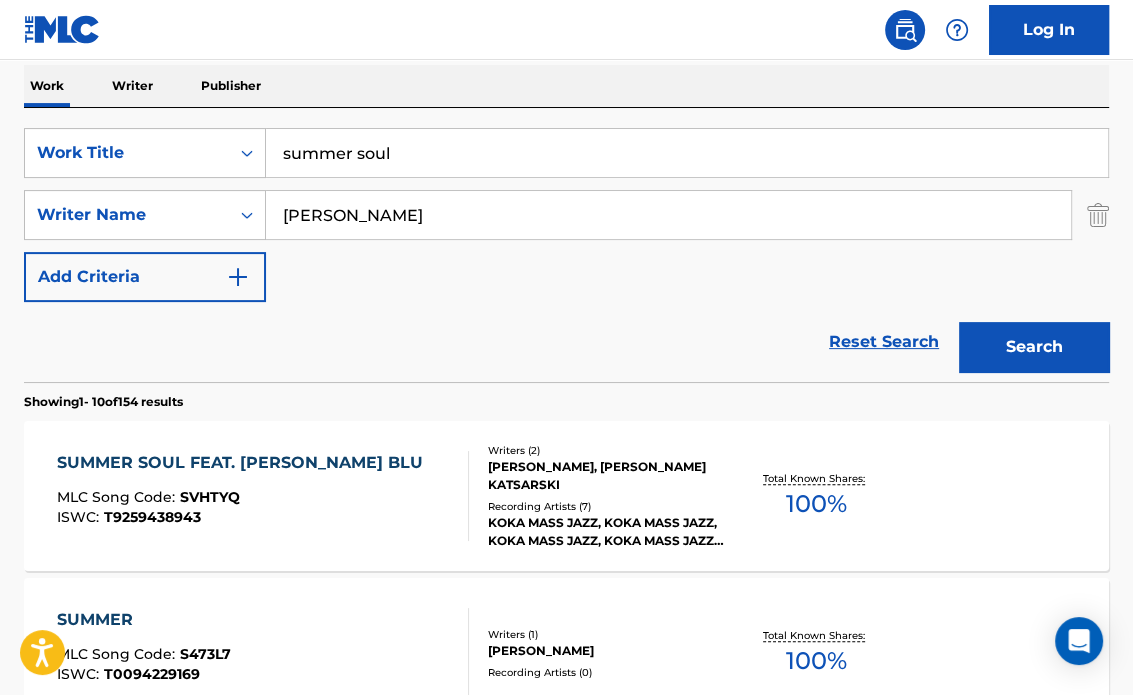 drag, startPoint x: 215, startPoint y: 137, endPoint x: -1, endPoint y: 103, distance: 218.65955 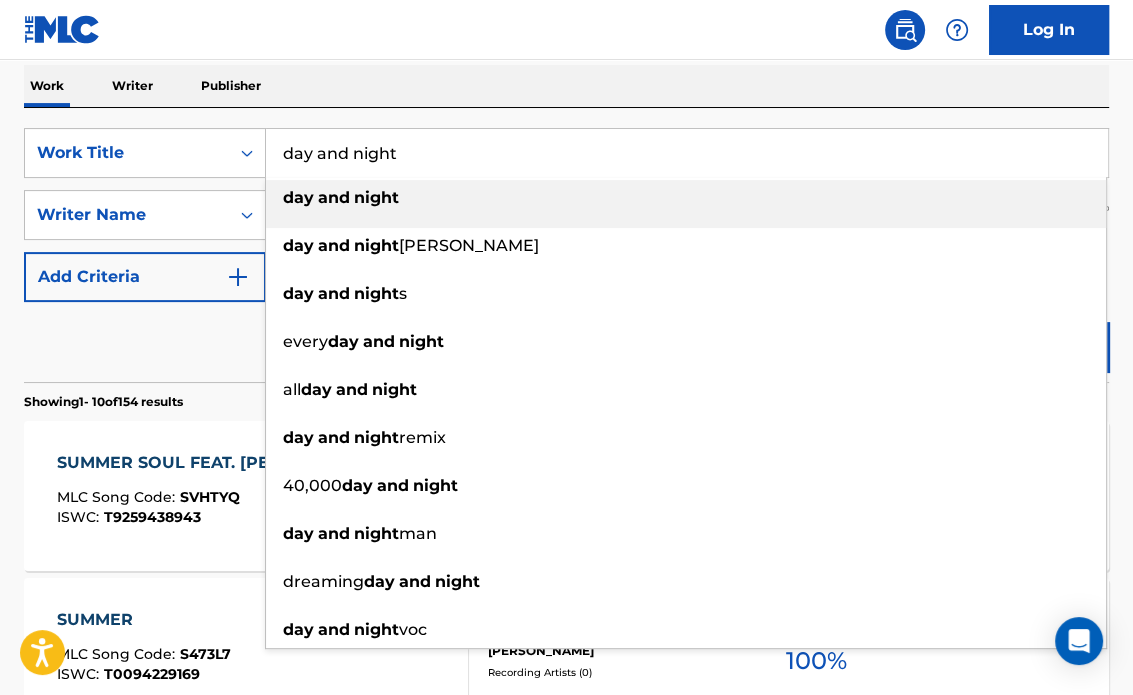 type on "day and night" 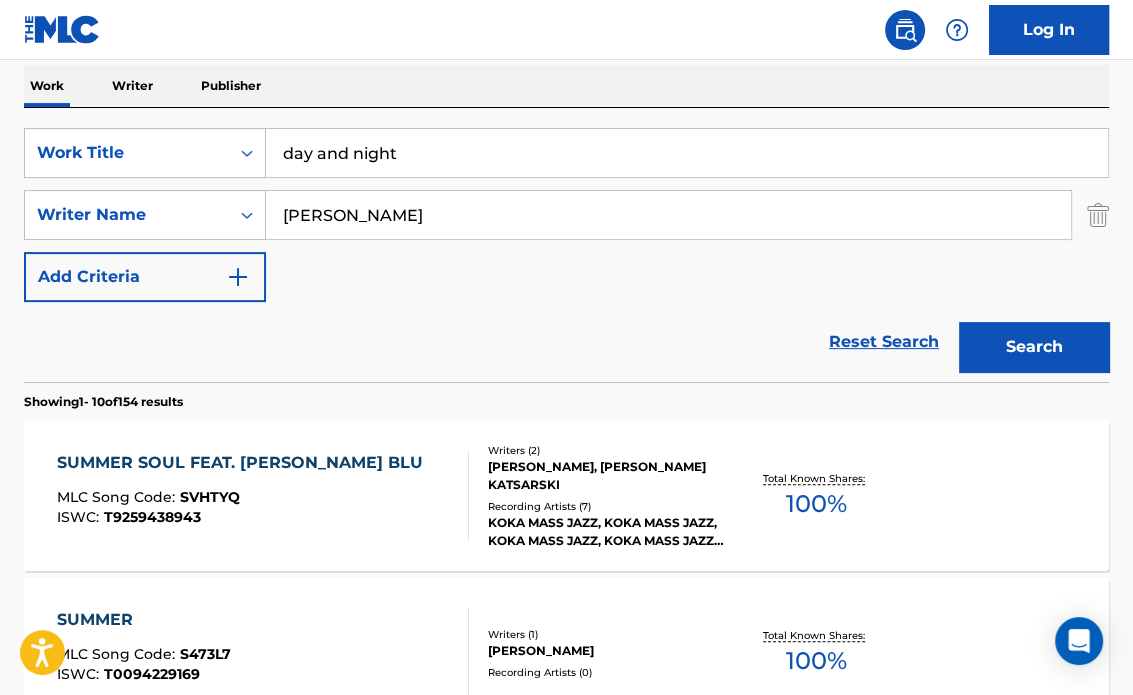 click on "Search" at bounding box center [1034, 347] 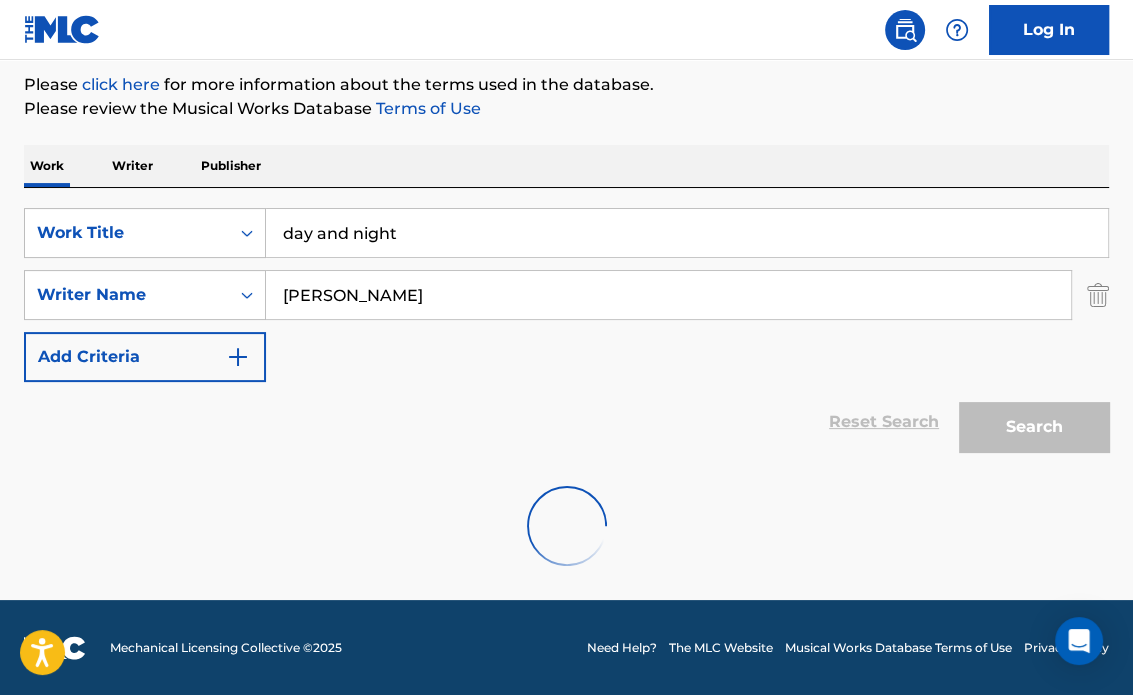 scroll, scrollTop: 317, scrollLeft: 0, axis: vertical 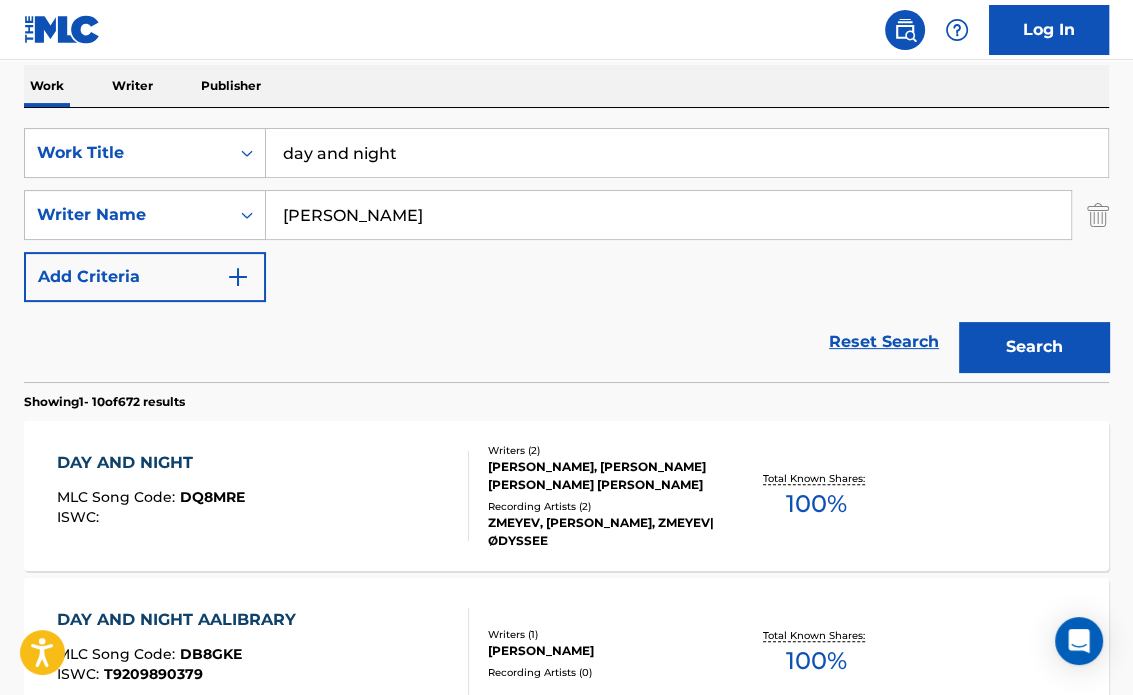 click on "100 %" at bounding box center [816, 504] 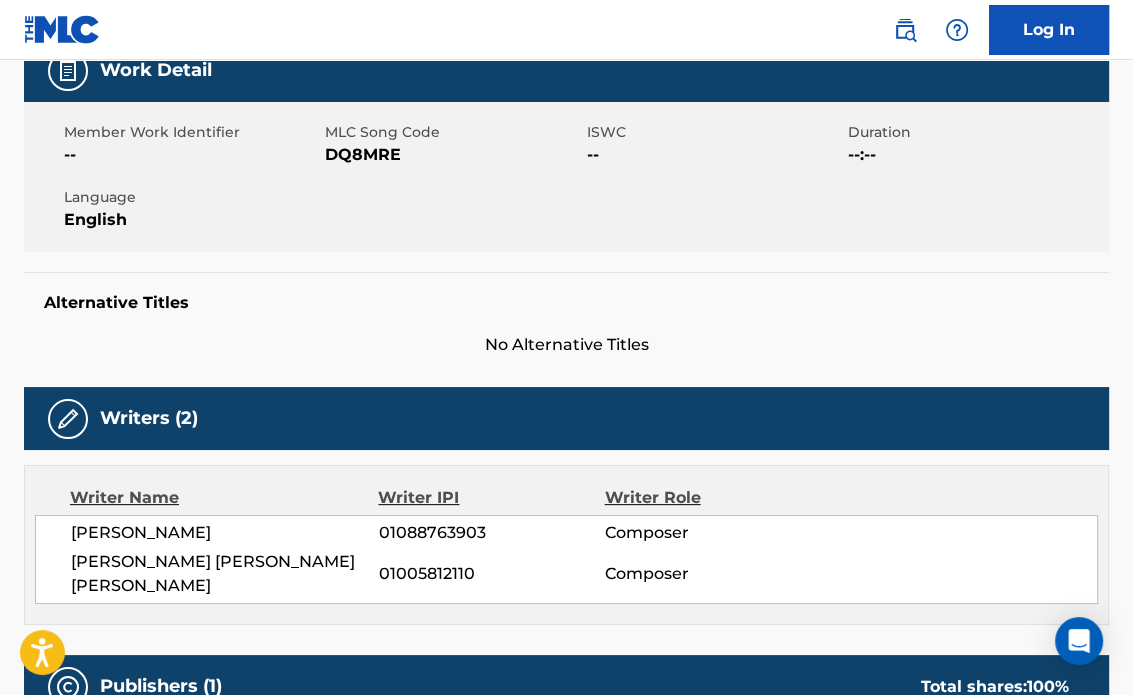 scroll, scrollTop: 0, scrollLeft: 0, axis: both 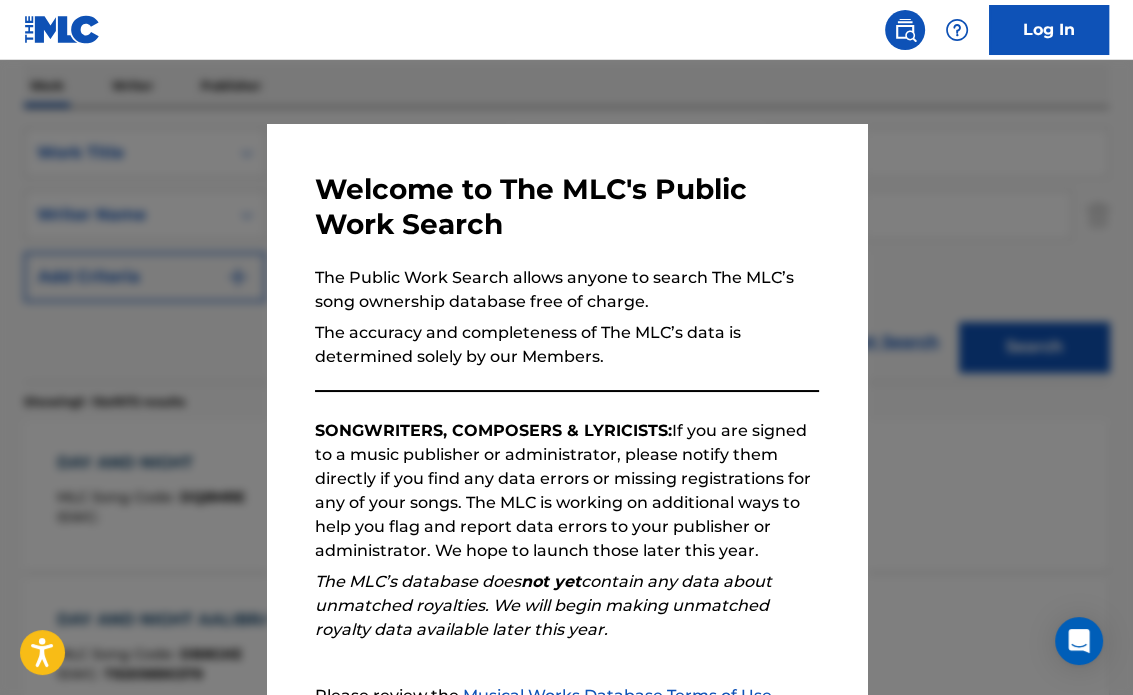 click at bounding box center [566, 407] 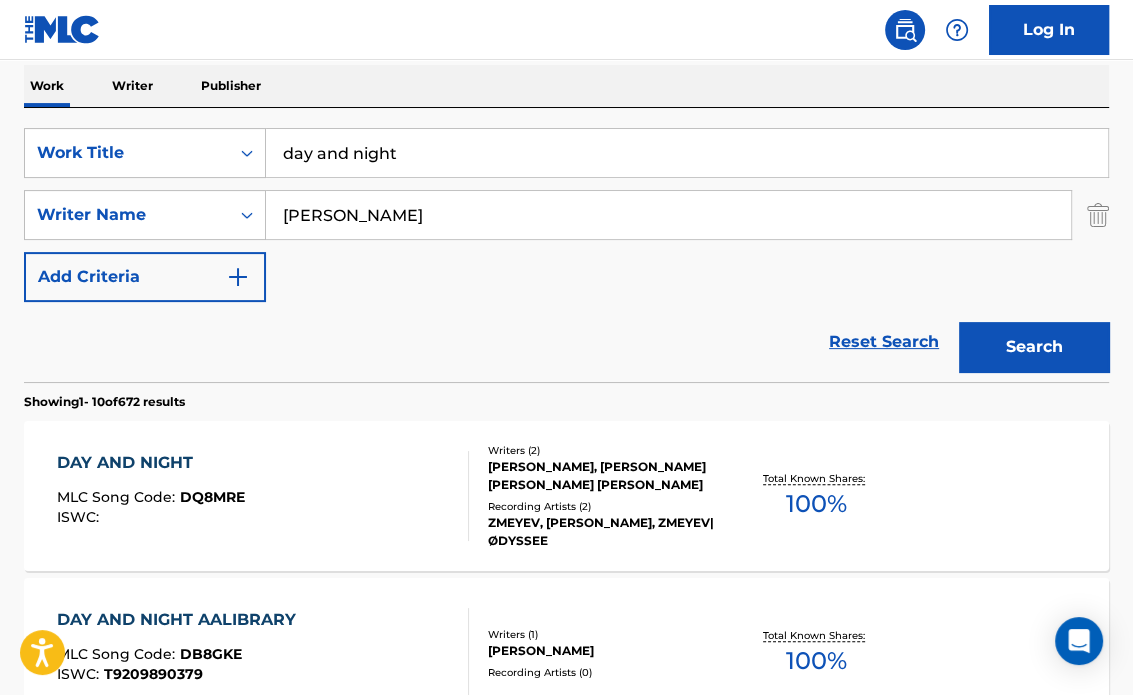 click on "[PERSON_NAME]" at bounding box center (668, 215) 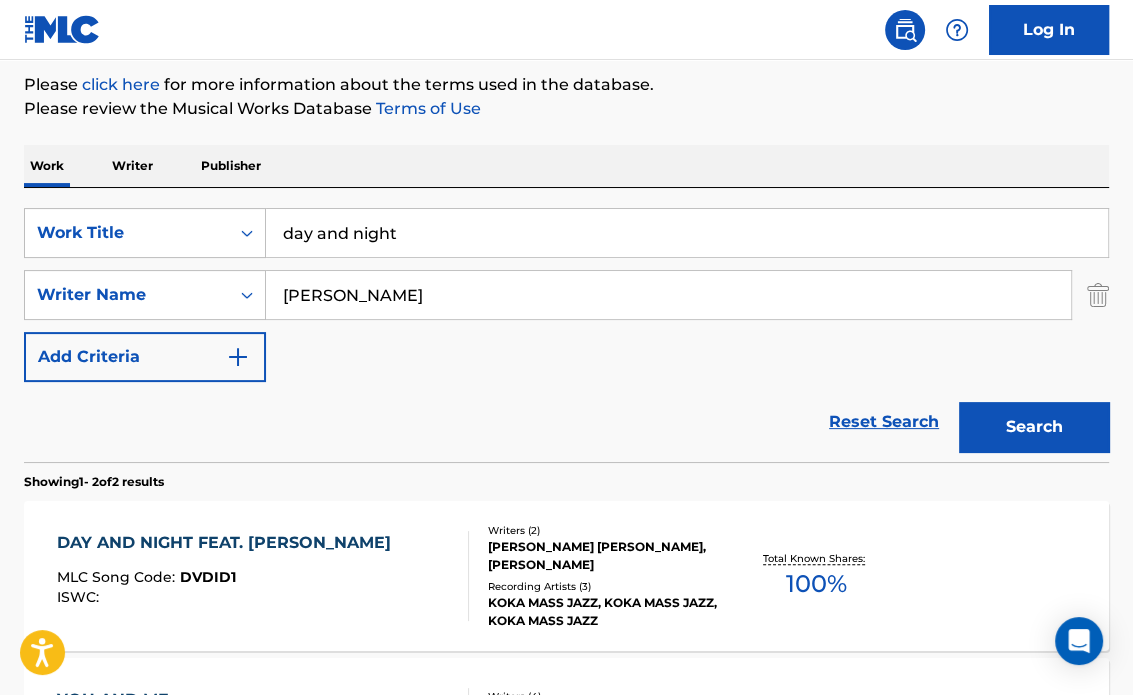 scroll, scrollTop: 317, scrollLeft: 0, axis: vertical 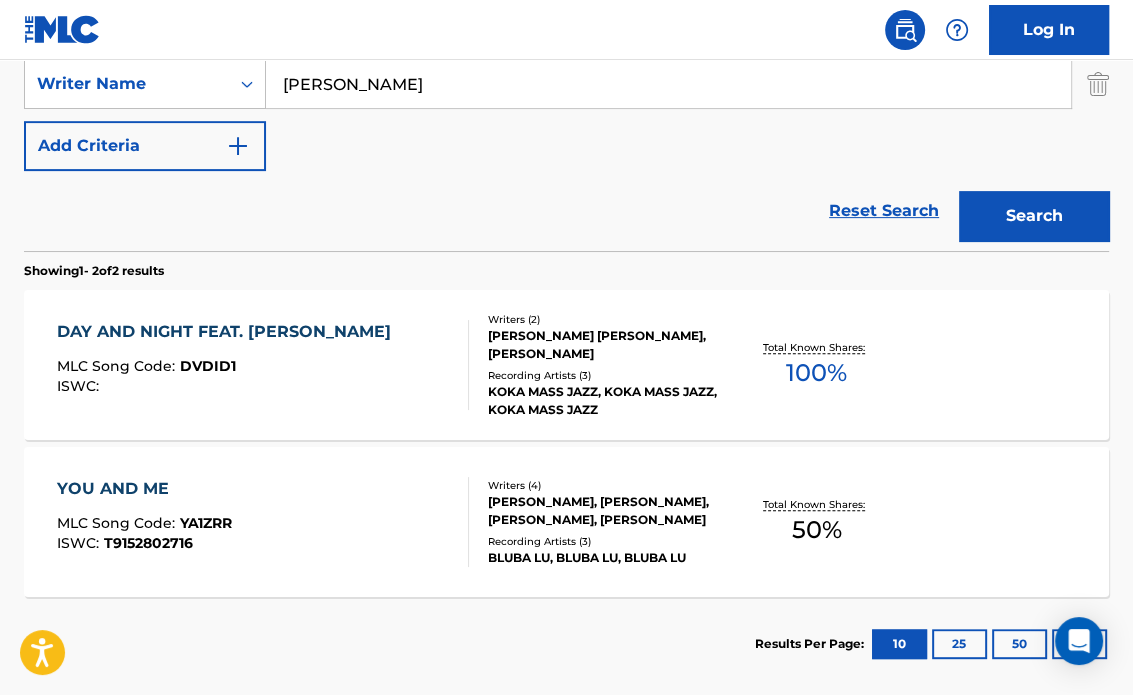 click on "100 %" at bounding box center [816, 373] 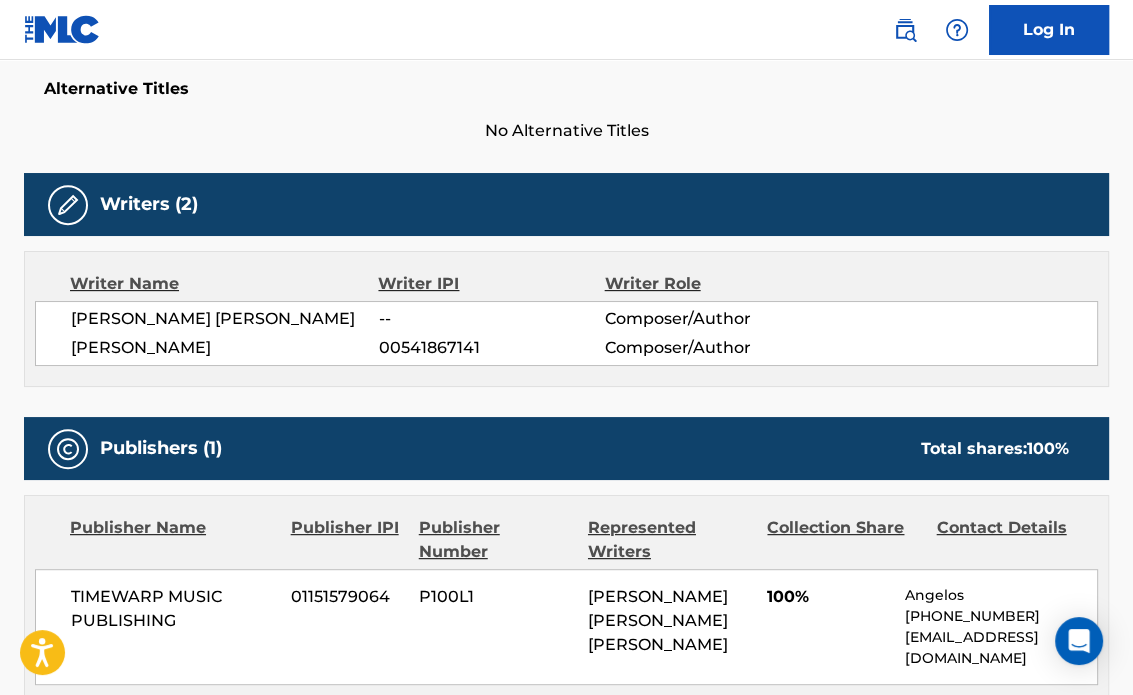 scroll, scrollTop: 587, scrollLeft: 0, axis: vertical 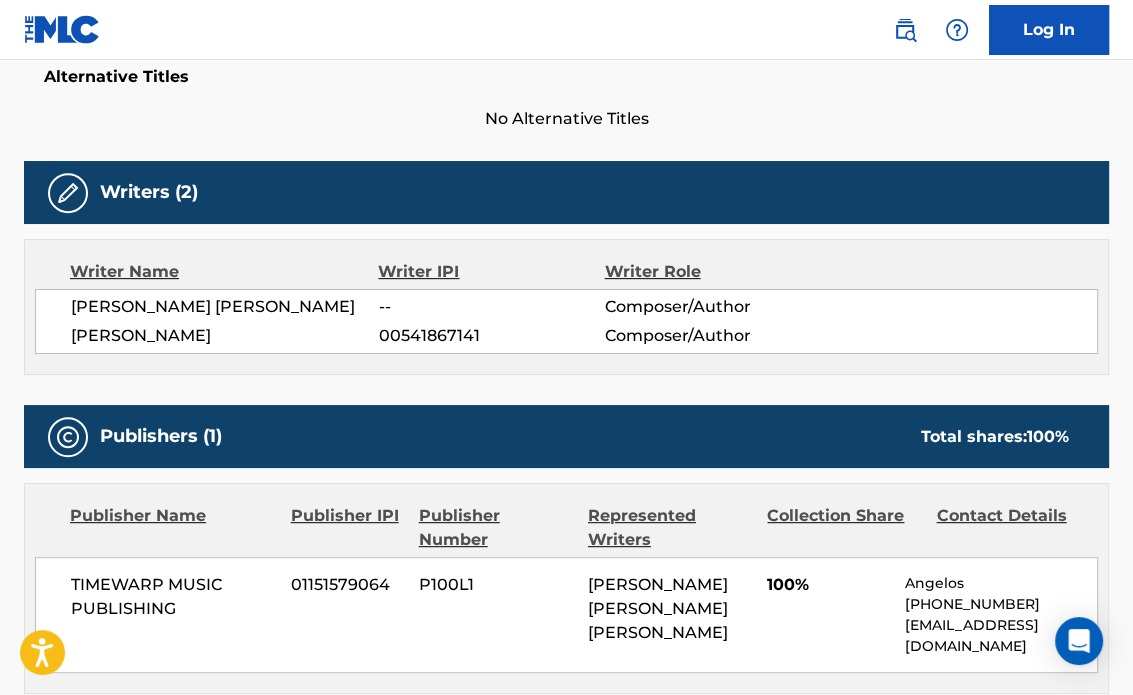 click on "[PERSON_NAME] [PERSON_NAME]" at bounding box center (225, 307) 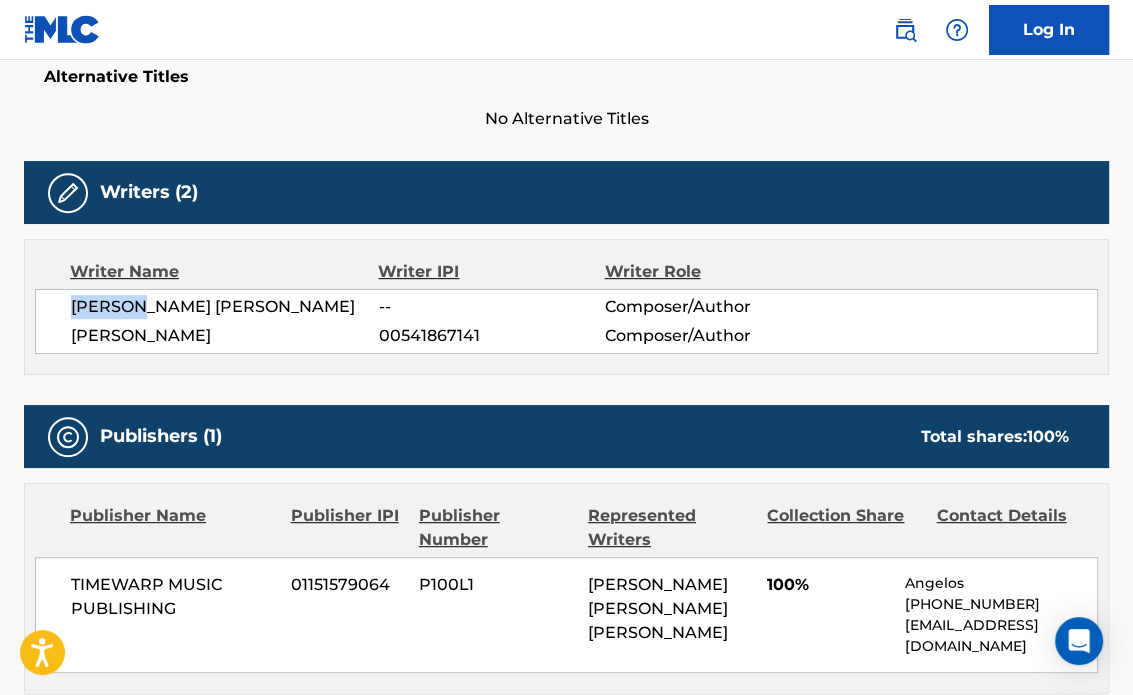 click on "[PERSON_NAME] [PERSON_NAME]" at bounding box center [225, 307] 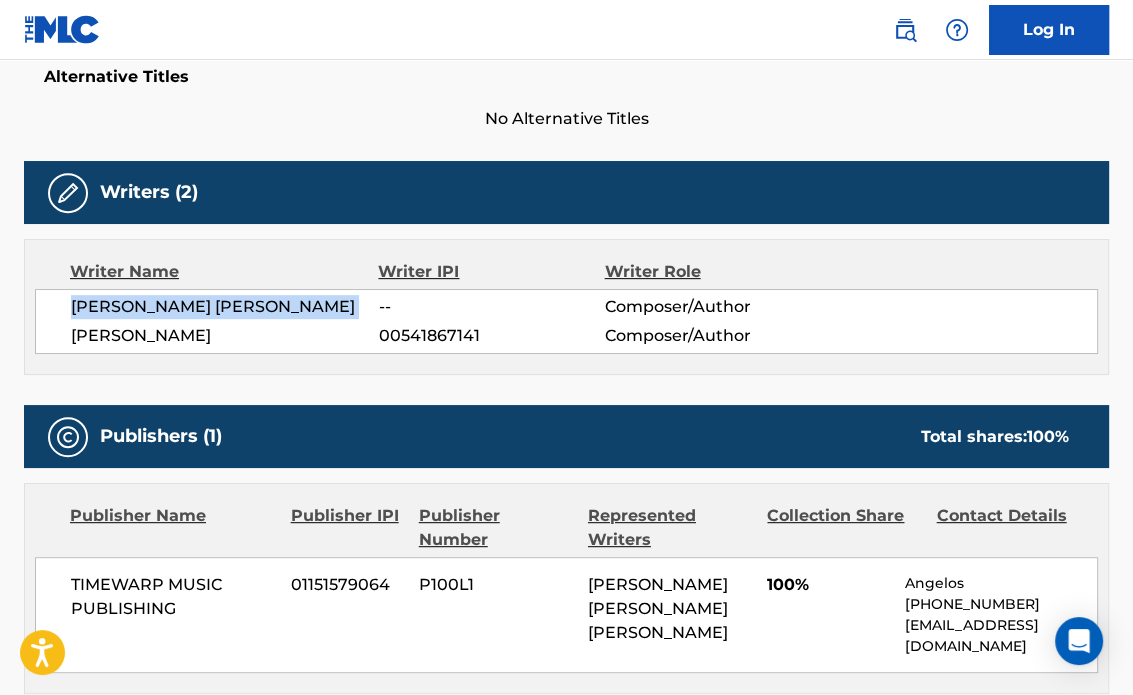 click on "[PERSON_NAME] [PERSON_NAME]" at bounding box center (225, 307) 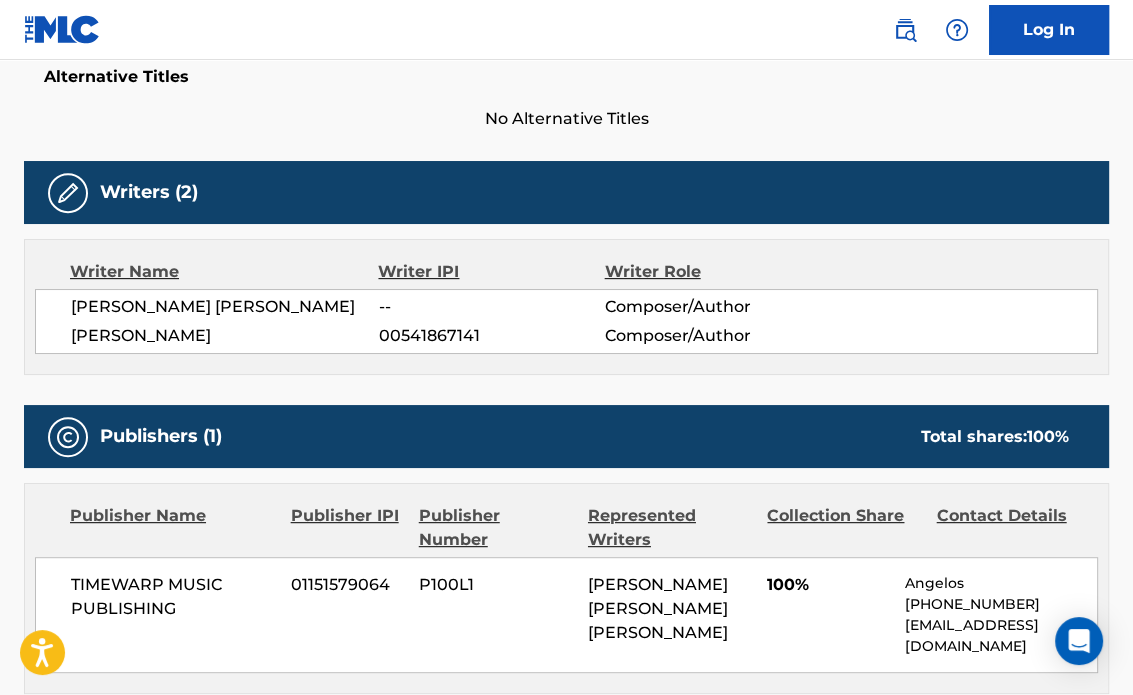 click on "Writers   (2) Writer Name Writer IPI Writer Role [PERSON_NAME] [PERSON_NAME] -- Composer/Author [PERSON_NAME] 00541867141 Composer/Author" at bounding box center (566, 268) 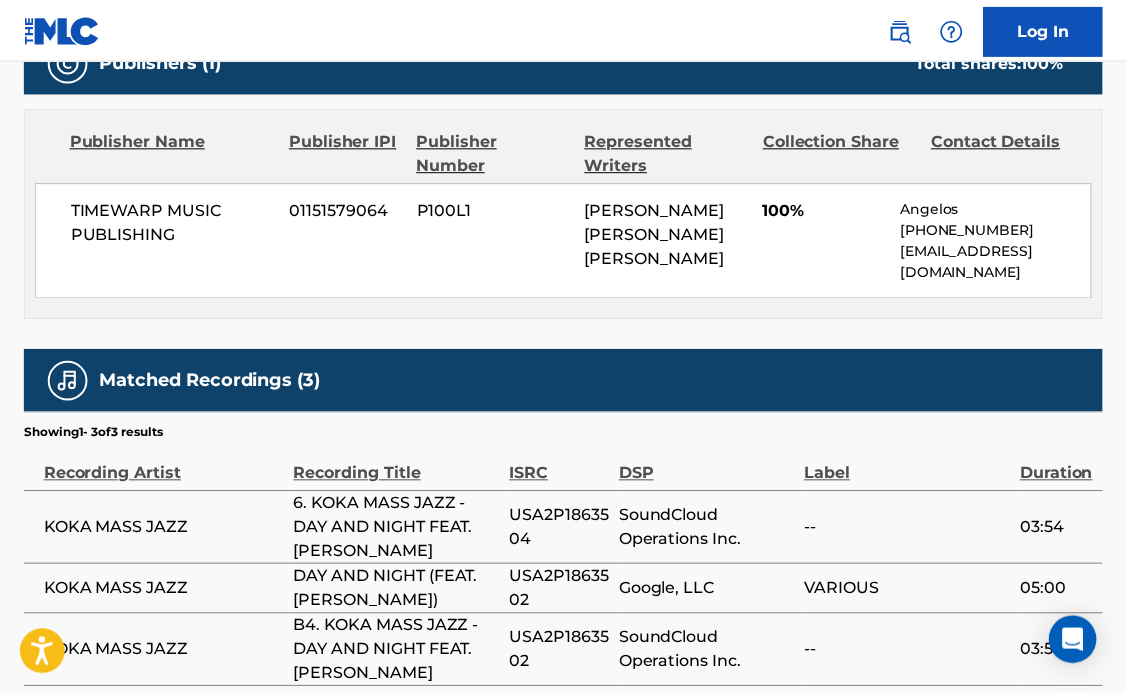 scroll, scrollTop: 945, scrollLeft: 0, axis: vertical 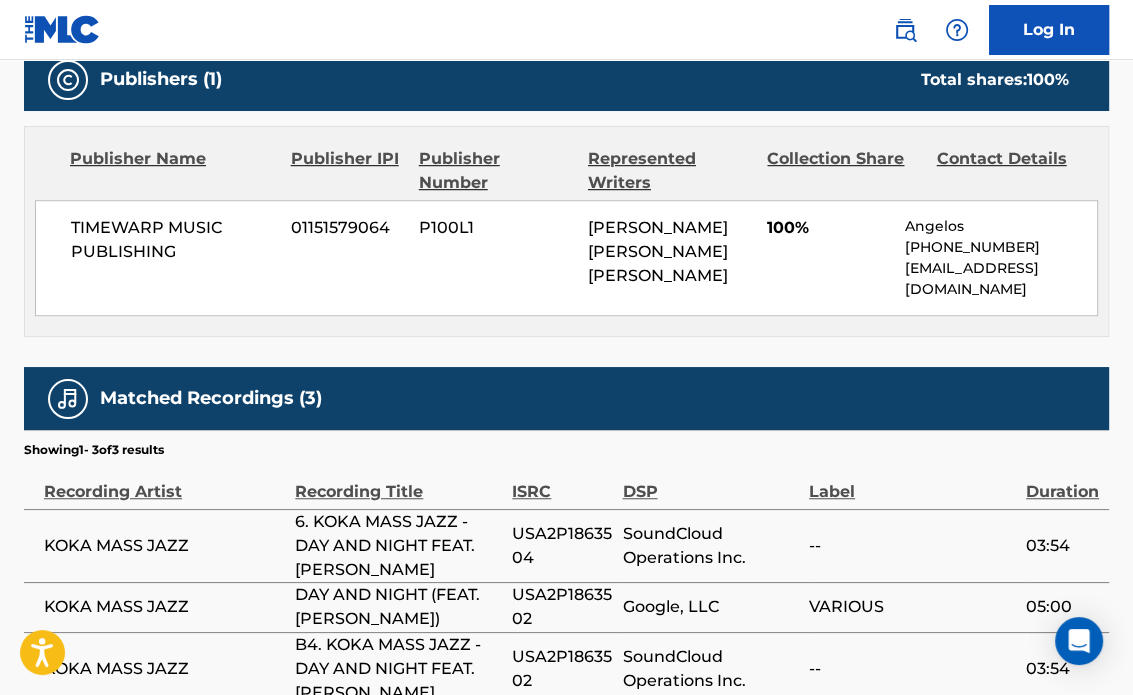 drag, startPoint x: 1131, startPoint y: 369, endPoint x: 1136, endPoint y: 387, distance: 18.681541 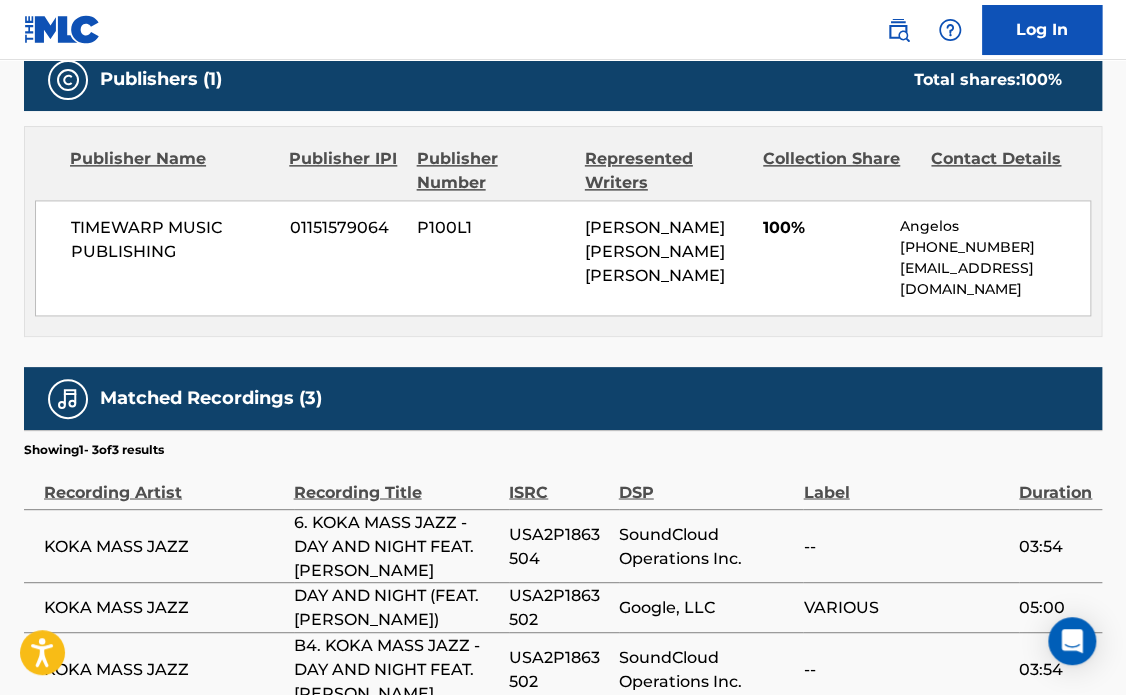 scroll, scrollTop: 1093, scrollLeft: 0, axis: vertical 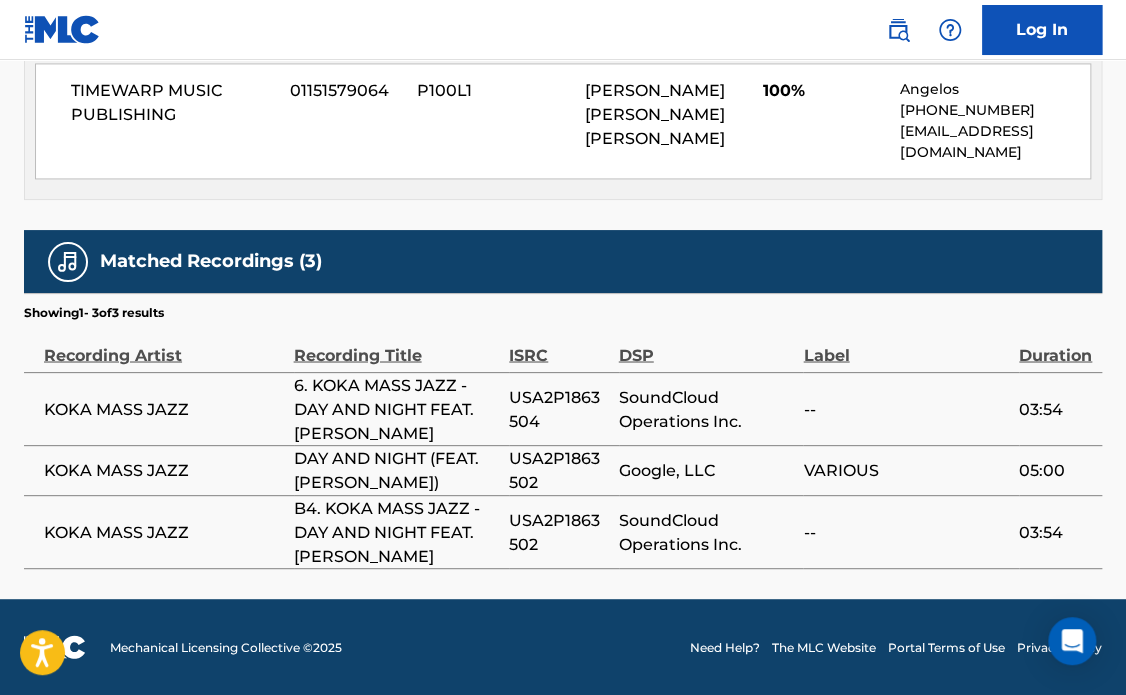 click on "USA2P1863504" at bounding box center [558, 409] 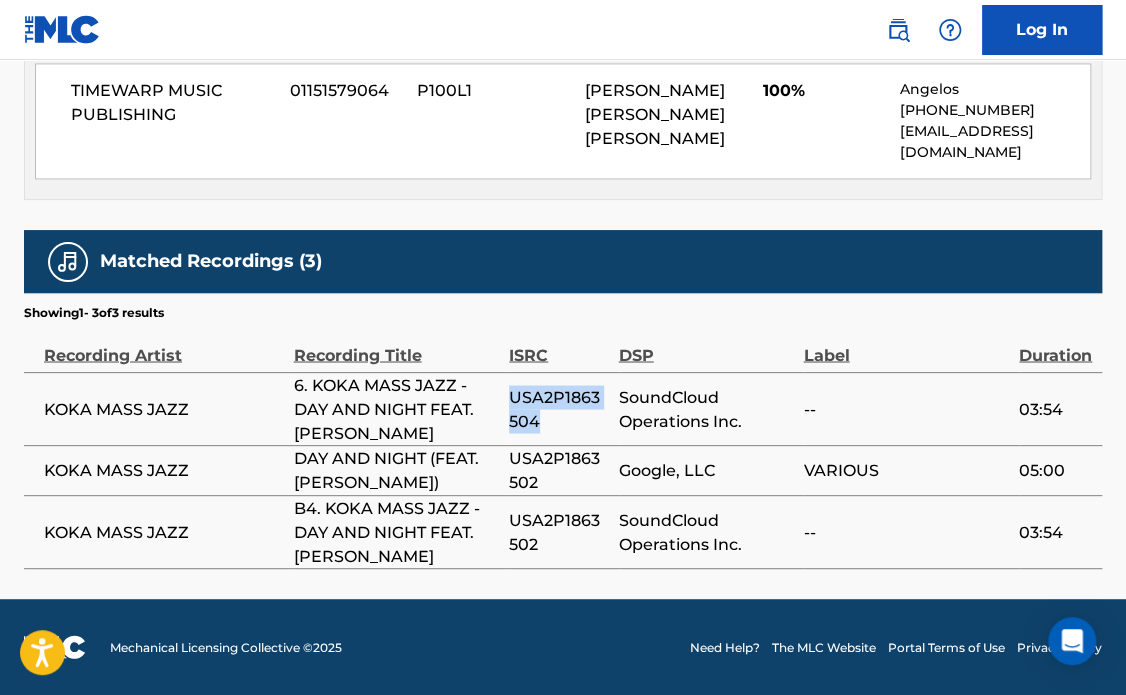 click on "USA2P1863504" at bounding box center [558, 409] 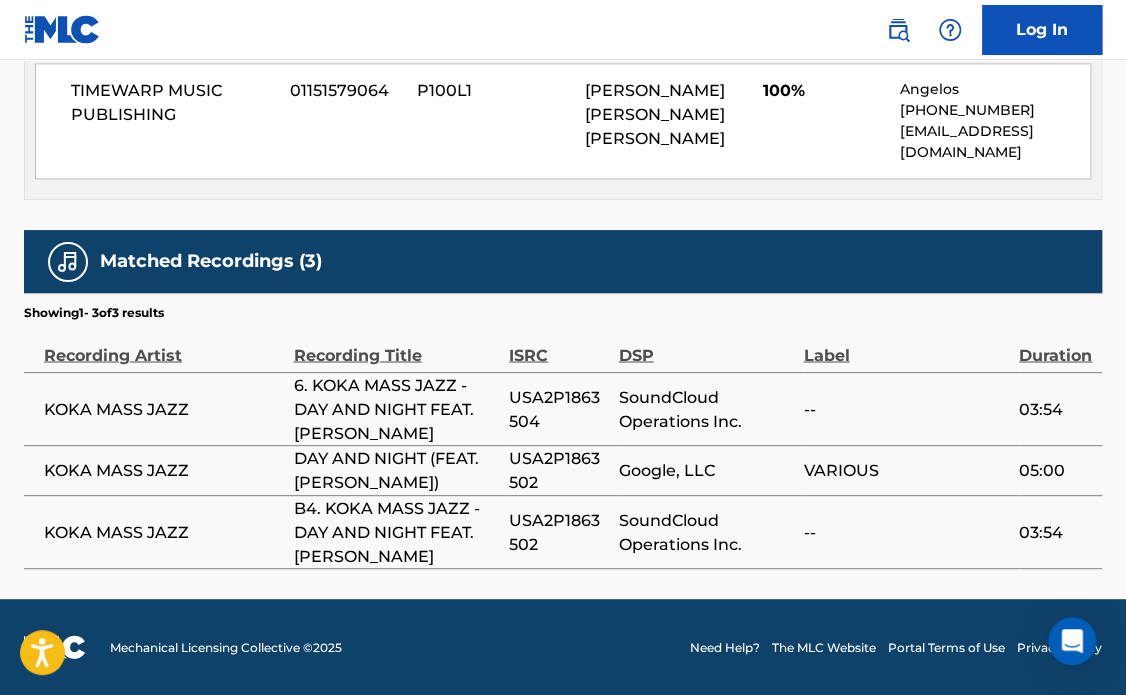 drag, startPoint x: 1091, startPoint y: 311, endPoint x: 1044, endPoint y: 324, distance: 48.76474 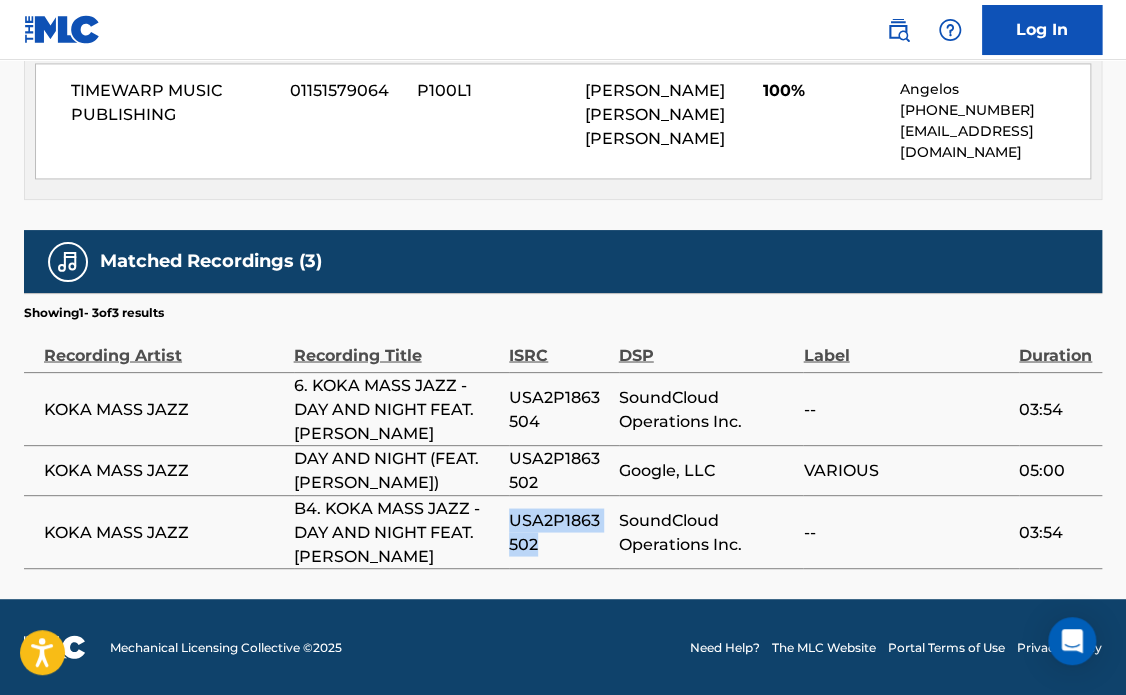click on "USA2P1863502" at bounding box center (558, 532) 